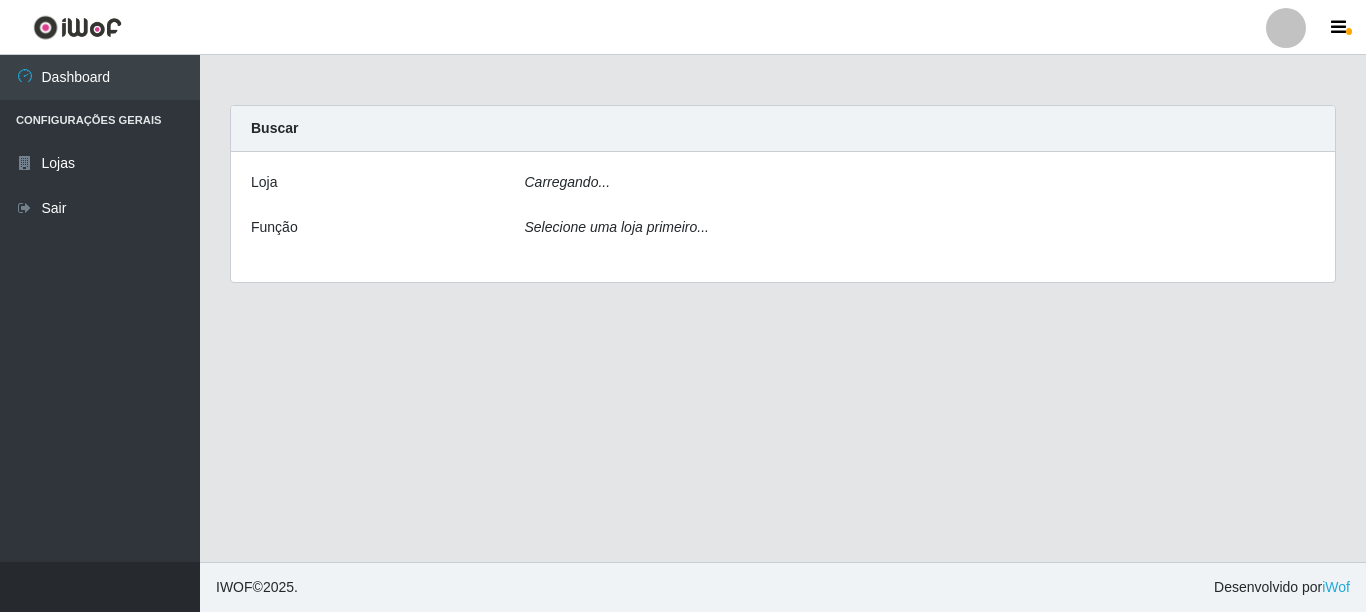 scroll, scrollTop: 0, scrollLeft: 0, axis: both 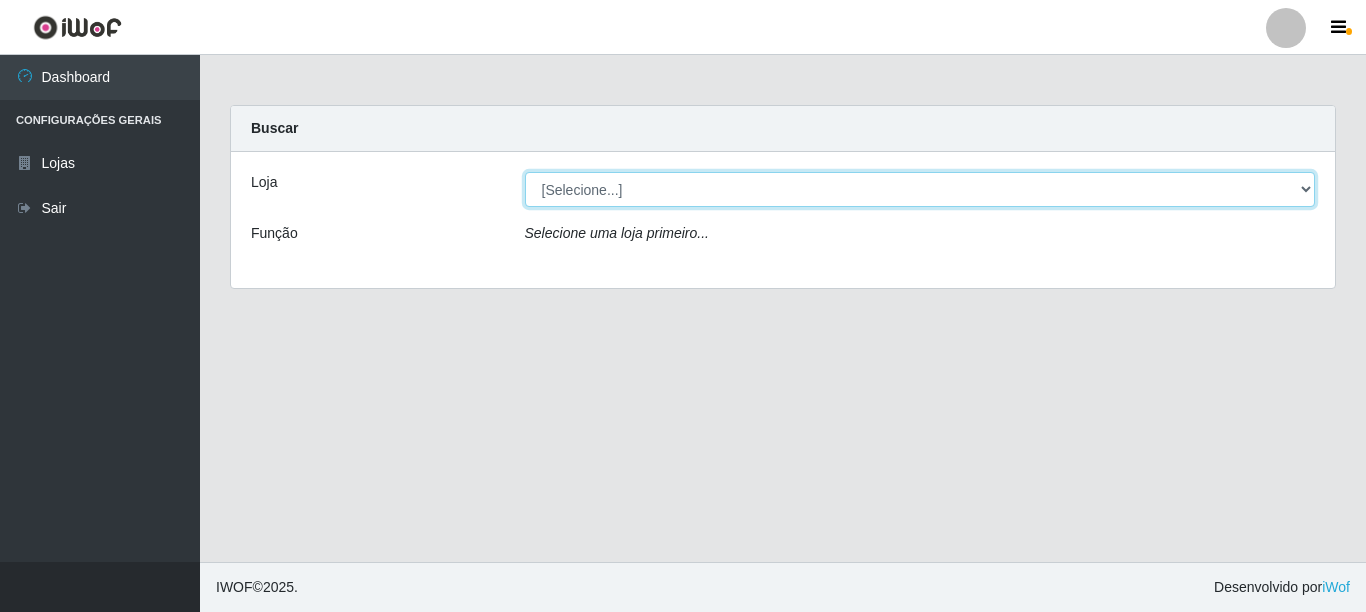 click on "[Selecione...] Atacado Vem - [STREET_ADDRESS]" at bounding box center (920, 189) 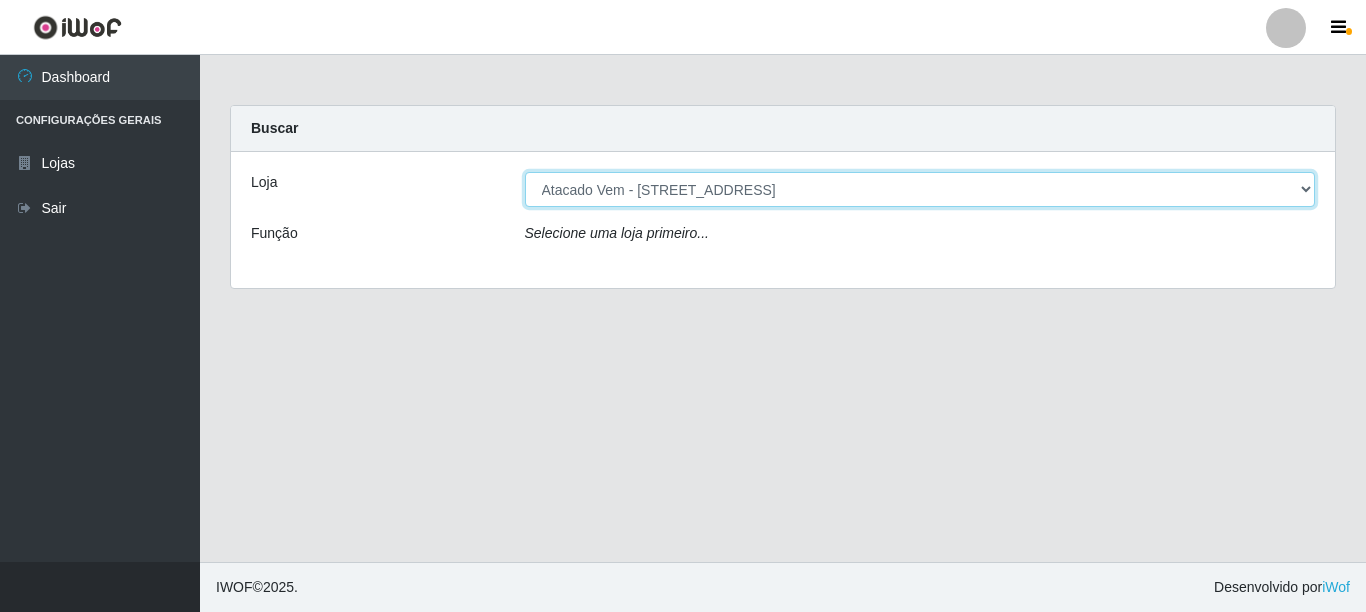click on "[Selecione...] Atacado Vem - [STREET_ADDRESS]" at bounding box center [920, 189] 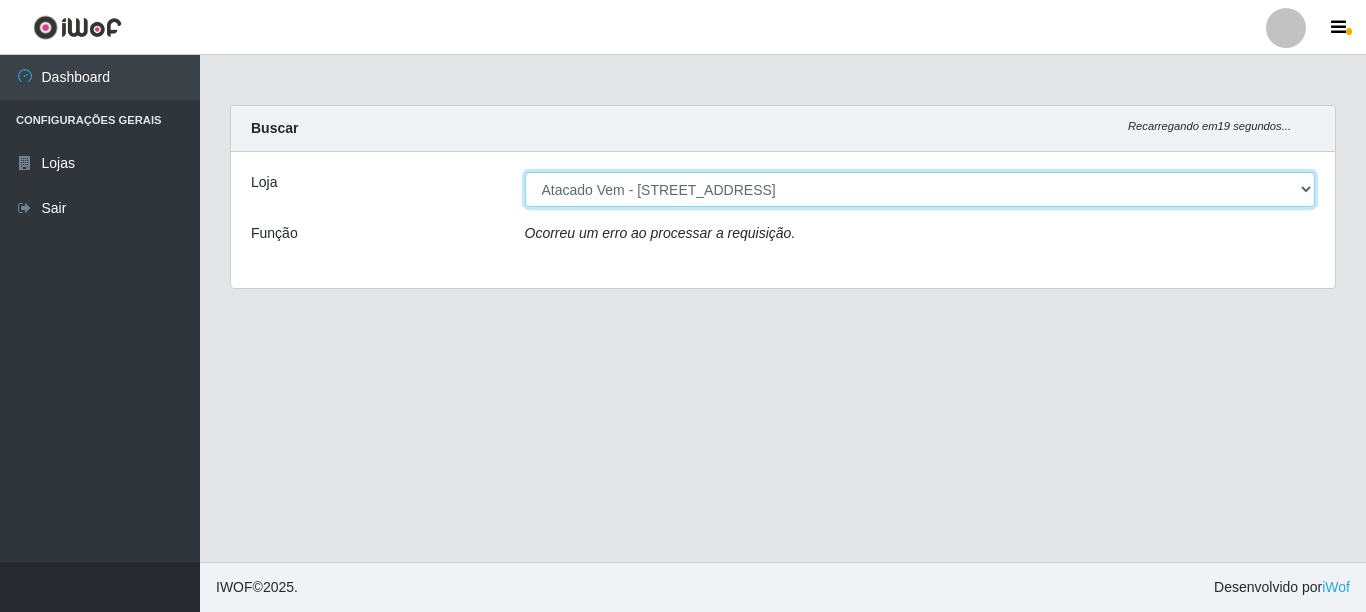 click on "[Selecione...] Atacado Vem - [STREET_ADDRESS]" at bounding box center (920, 189) 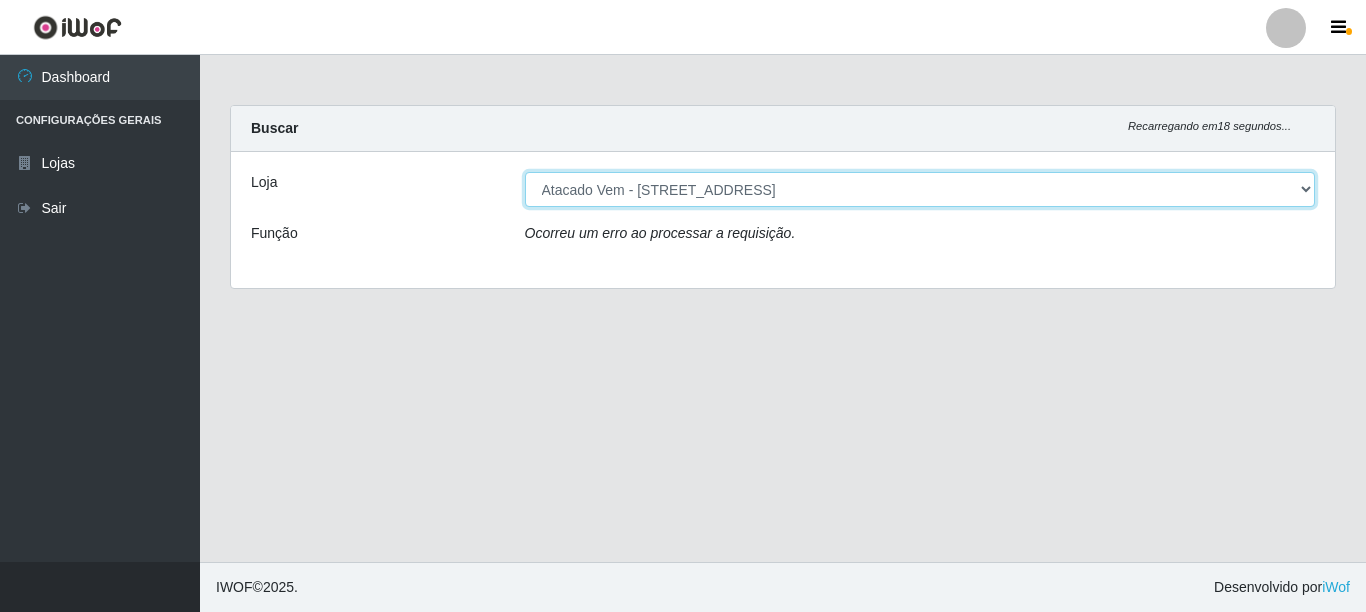 click on "[Selecione...] Atacado Vem - [STREET_ADDRESS]" at bounding box center (920, 189) 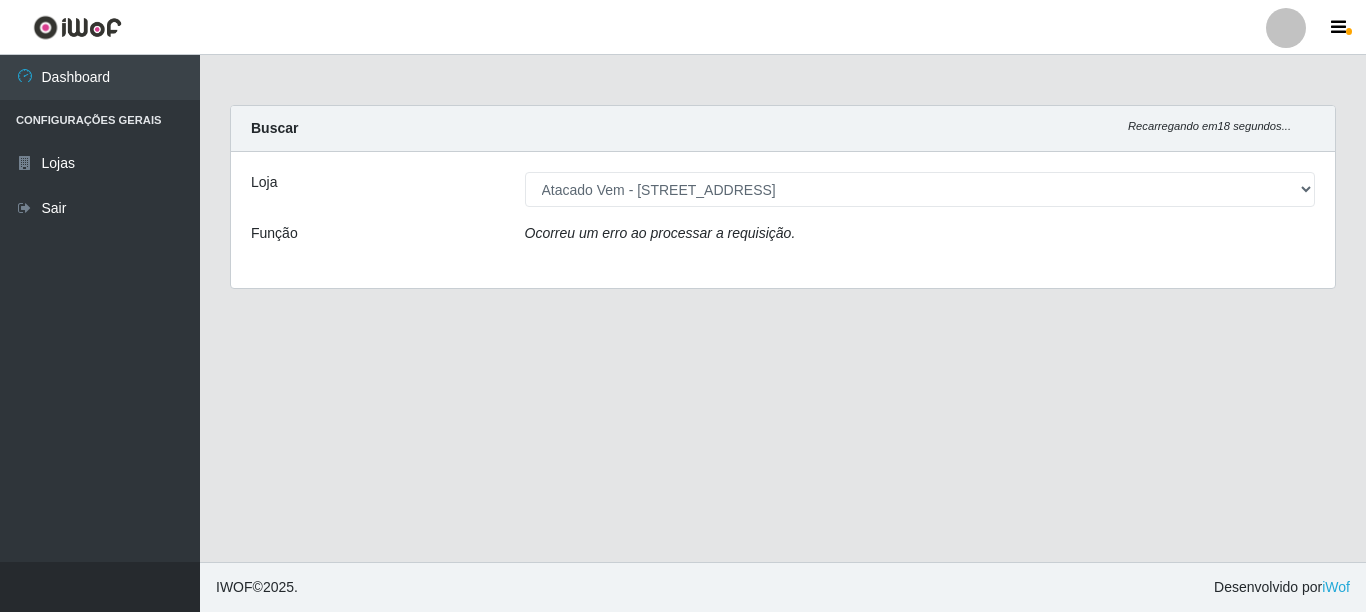 drag, startPoint x: 475, startPoint y: 466, endPoint x: 405, endPoint y: 338, distance: 145.89037 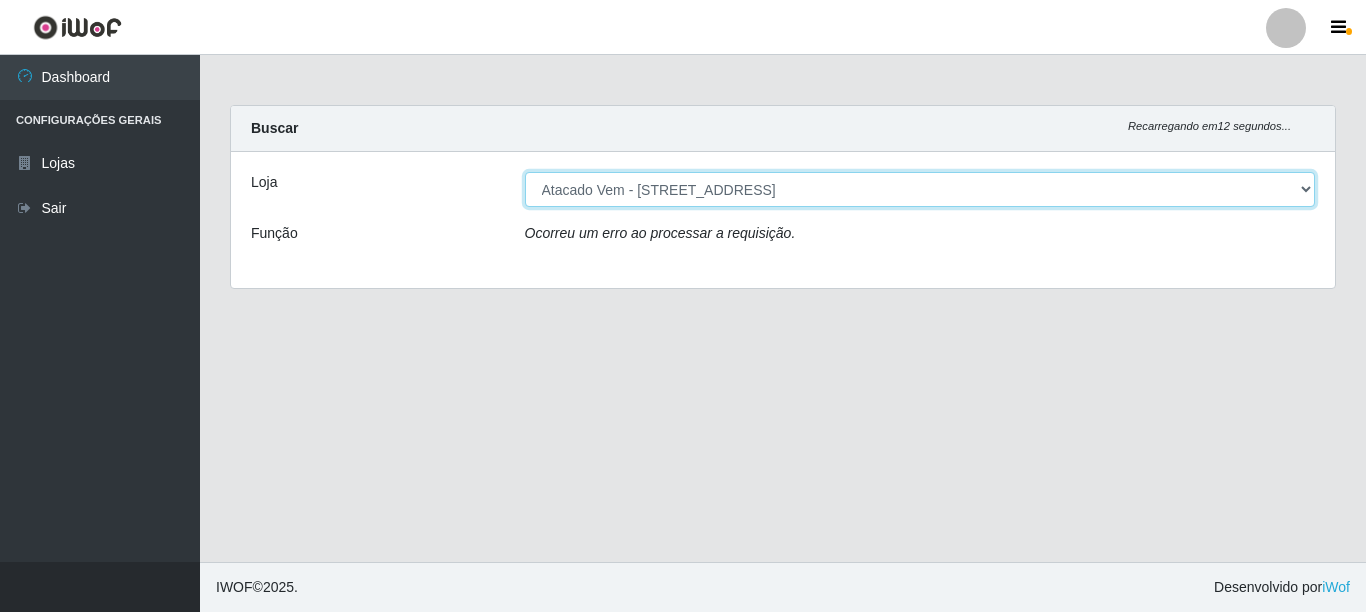 click on "[Selecione...] Atacado Vem - [STREET_ADDRESS]" at bounding box center [920, 189] 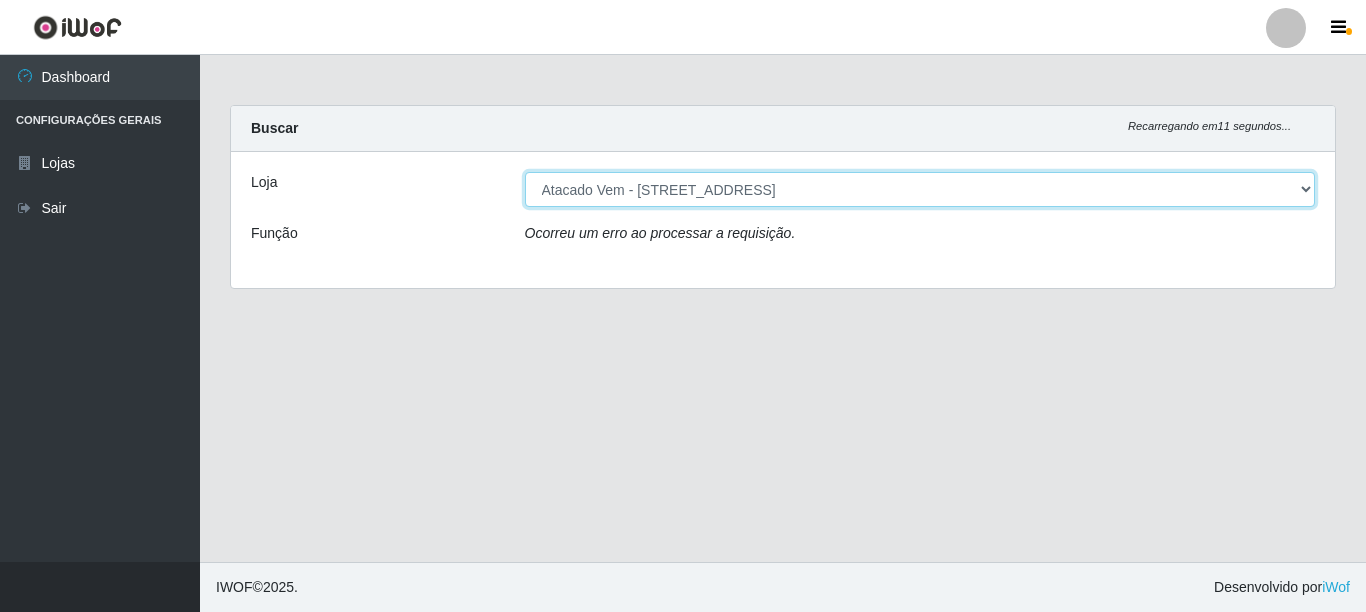 click on "[Selecione...] Atacado Vem - [STREET_ADDRESS]" at bounding box center [920, 189] 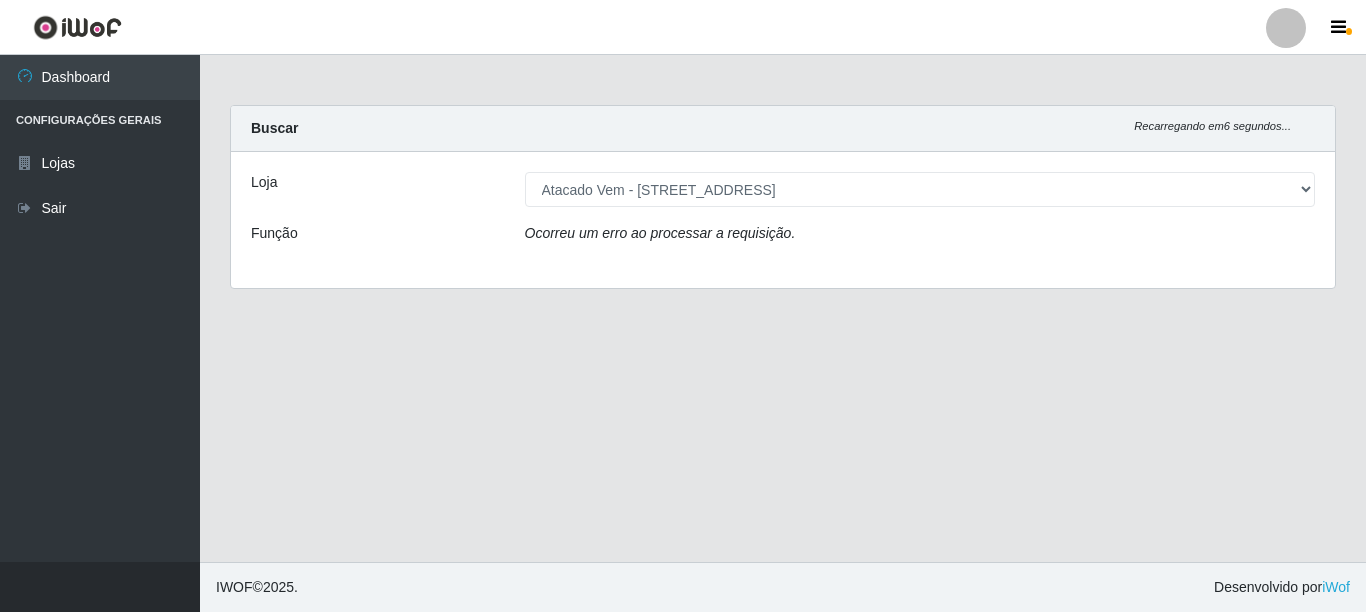 click on "Carregando...  Buscar Recarregando em  6   segundos... Loja [Selecione...] Atacado Vem - Loja 36 Vila Nova do Colares Função Ocorreu um erro ao processar a requisição." at bounding box center [783, 308] 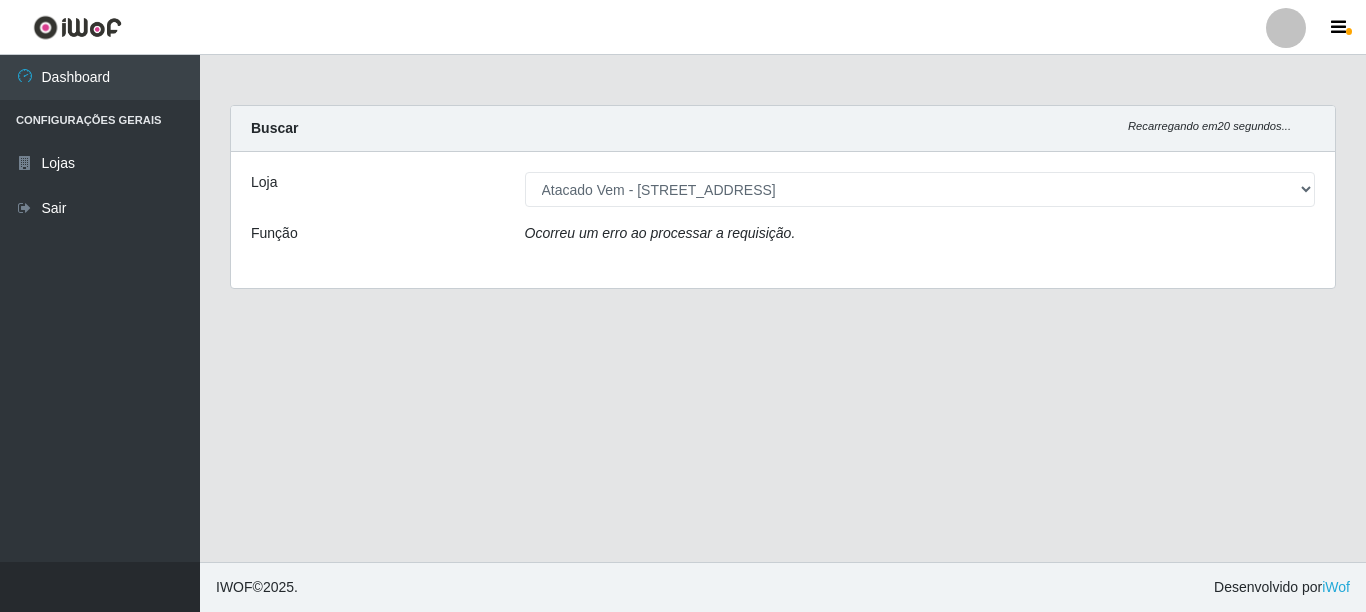 drag, startPoint x: 1042, startPoint y: 388, endPoint x: 1026, endPoint y: 291, distance: 98.31073 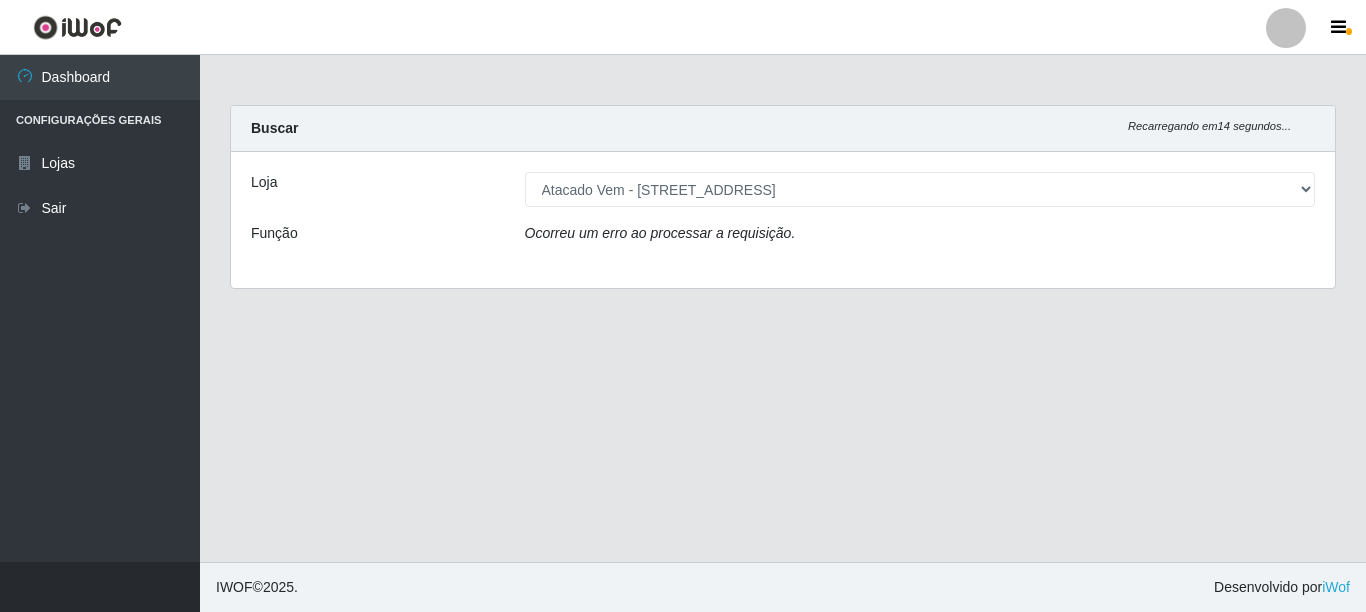 click on "Carregando...  Buscar Recarregando em  14   segundos... Loja [Selecione...] Atacado Vem - Loja 36 Vila Nova do Colares Função Ocorreu um erro ao processar a requisição." at bounding box center [783, 308] 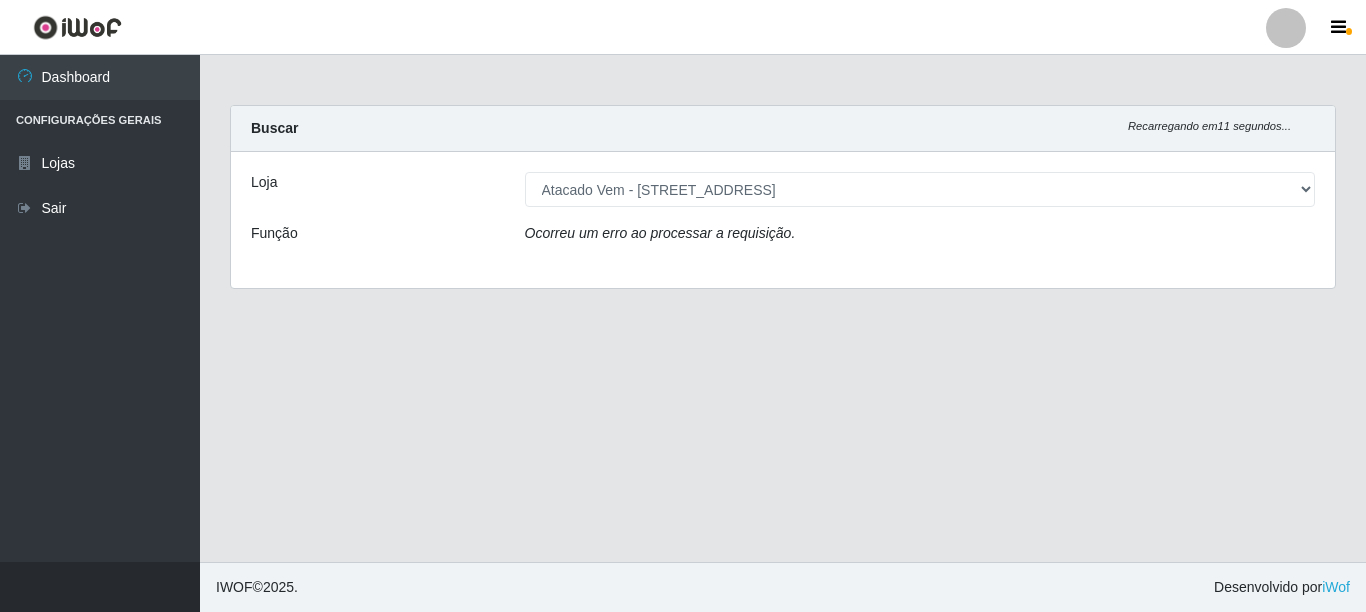 click on "Carregando...  Buscar Recarregando em  11   segundos... Loja [Selecione...] Atacado Vem - Loja 36 Vila Nova do Colares Função Ocorreu um erro ao processar a requisição." at bounding box center (783, 308) 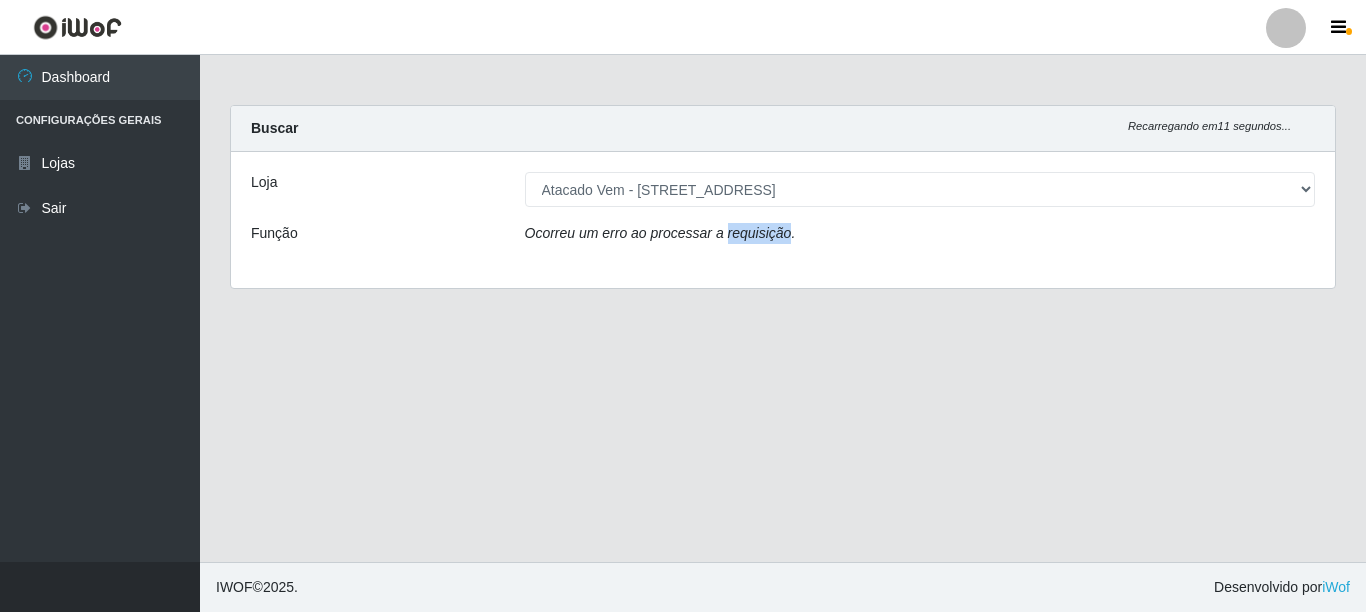 drag, startPoint x: 747, startPoint y: 350, endPoint x: 528, endPoint y: 301, distance: 224.4148 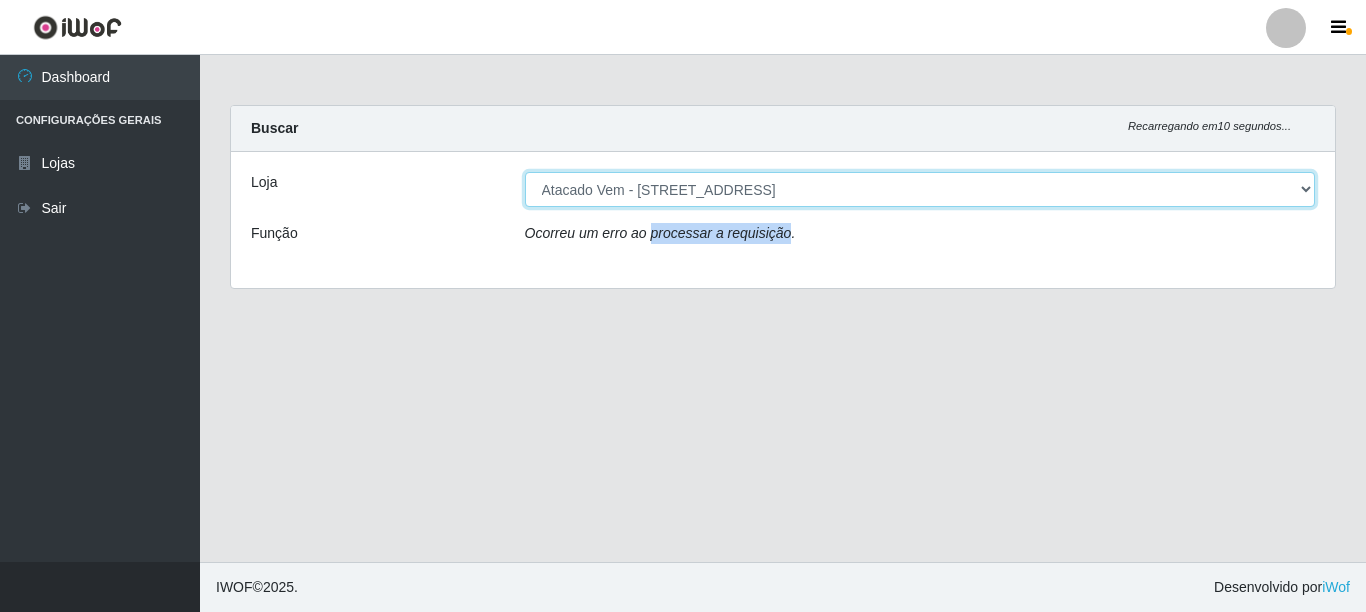 click on "[Selecione...] Atacado Vem - [STREET_ADDRESS]" at bounding box center (920, 189) 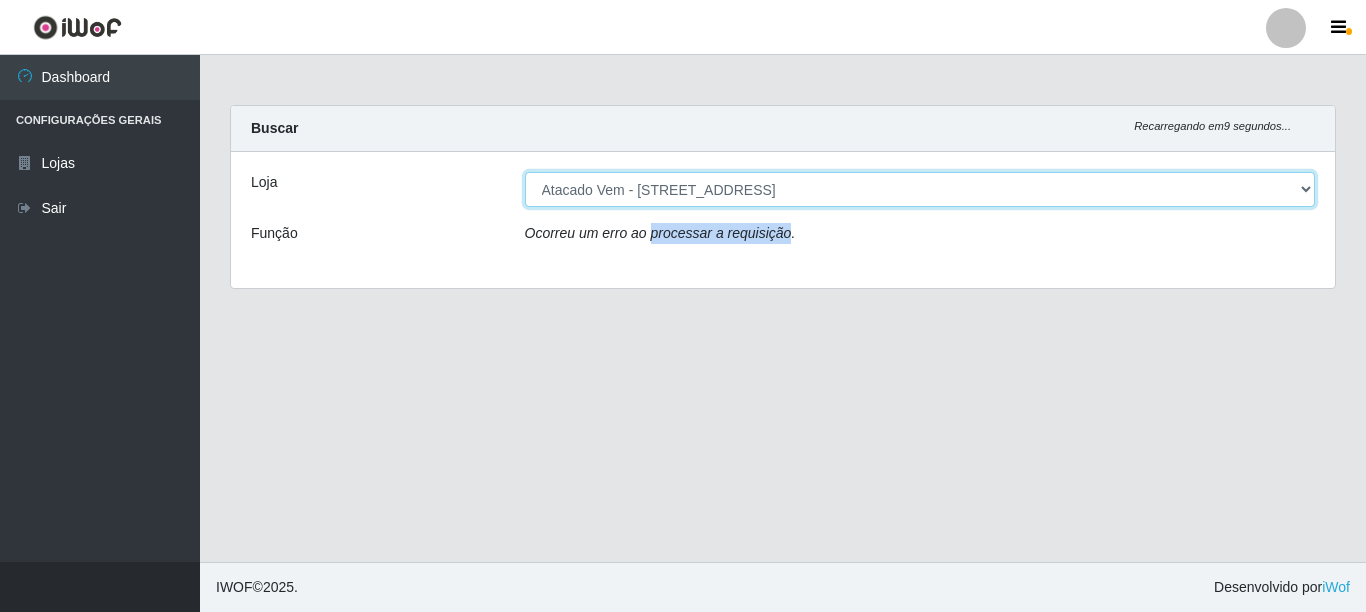 click on "[Selecione...] Atacado Vem - [STREET_ADDRESS]" at bounding box center [920, 189] 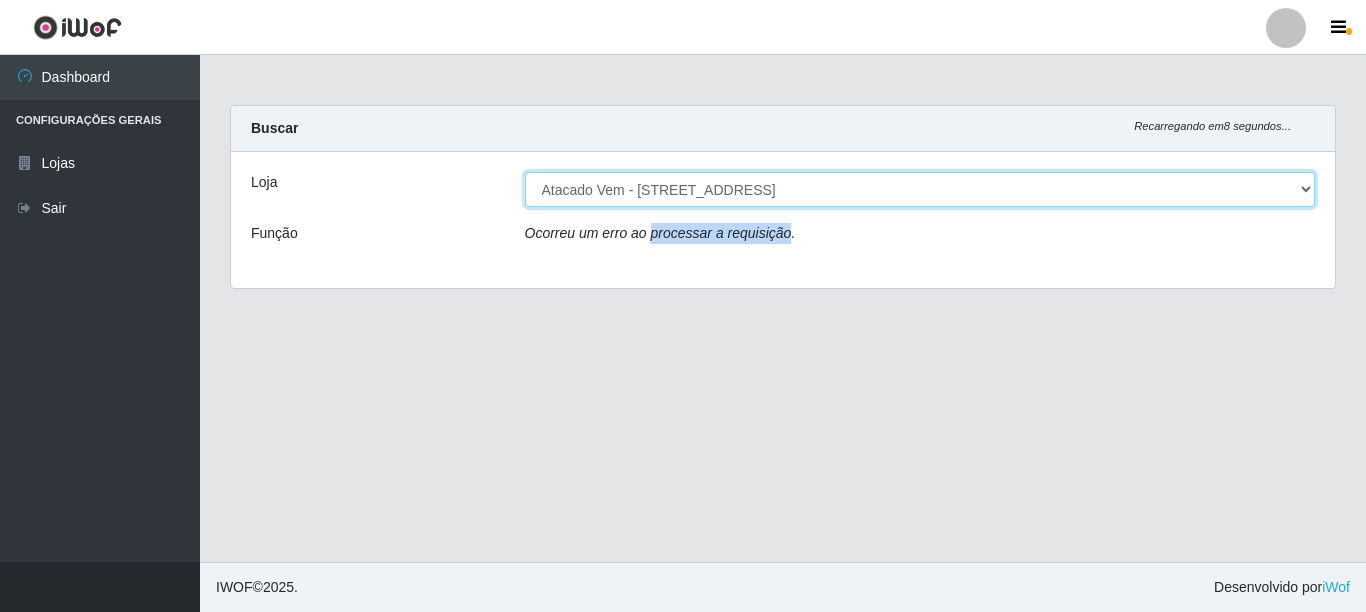 click on "[Selecione...] Atacado Vem - [STREET_ADDRESS]" at bounding box center (920, 189) 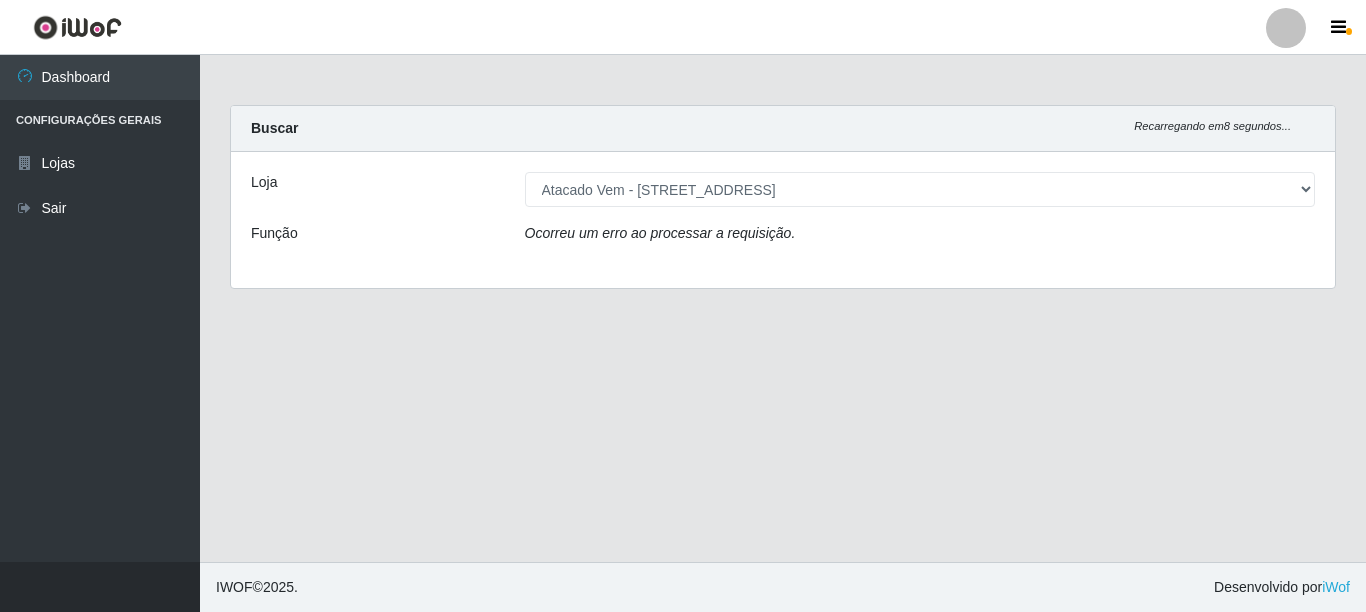 drag, startPoint x: 960, startPoint y: 364, endPoint x: 928, endPoint y: 351, distance: 34.539833 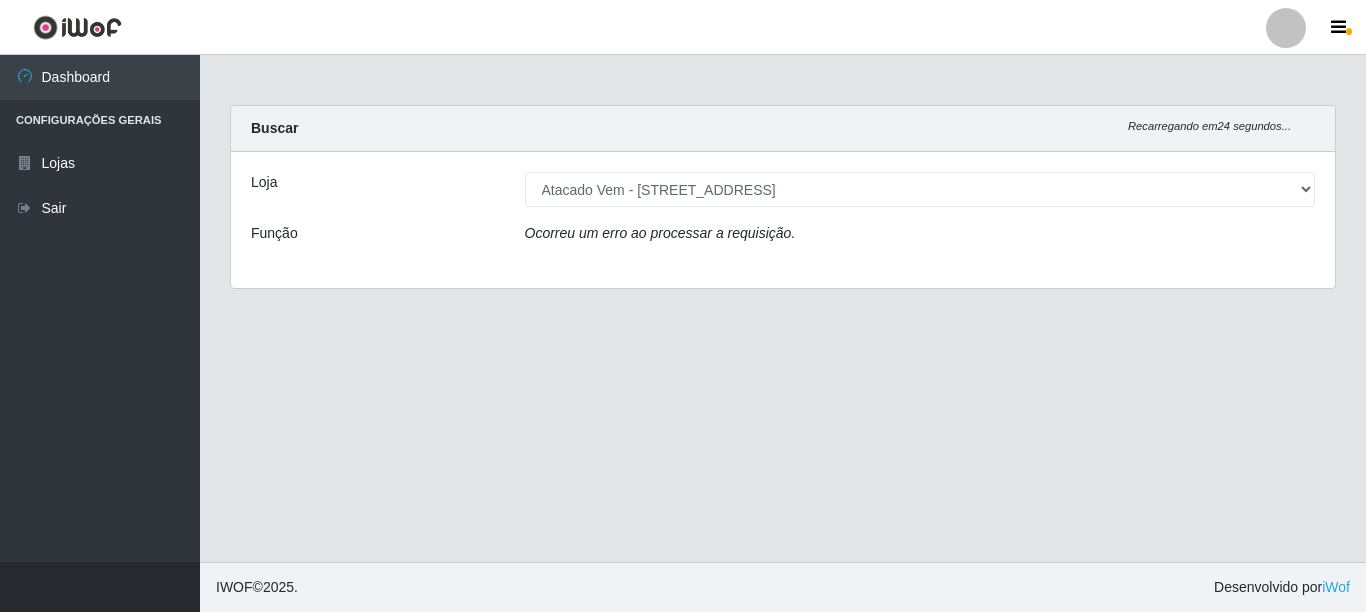 click on "Carregando...  Buscar Recarregando em  24   segundos... Loja [Selecione...] Atacado Vem - Loja 36 Vila Nova do Colares Função Ocorreu um erro ao processar a requisição." at bounding box center [783, 308] 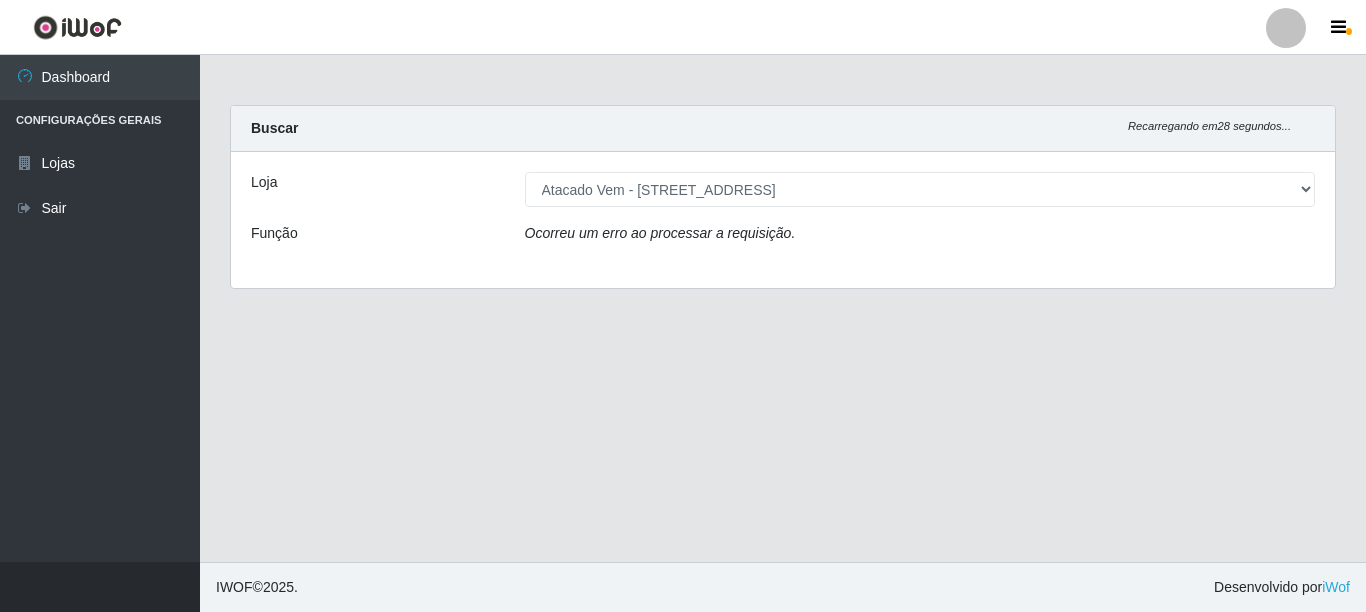 click on "Carregando...  Buscar Recarregando em  28   segundos... Loja [Selecione...] Atacado Vem - Loja 36 Vila Nova do Colares Função Ocorreu um erro ao processar a requisição." at bounding box center (783, 308) 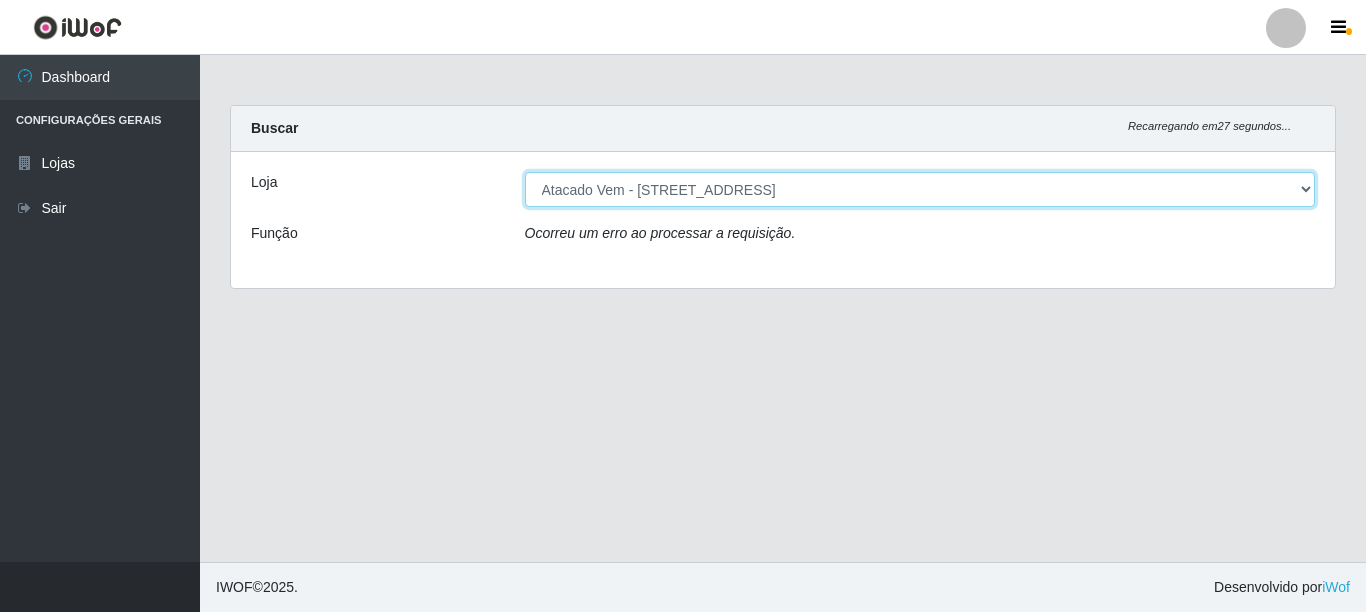 click on "[Selecione...] Atacado Vem - [STREET_ADDRESS]" at bounding box center (920, 189) 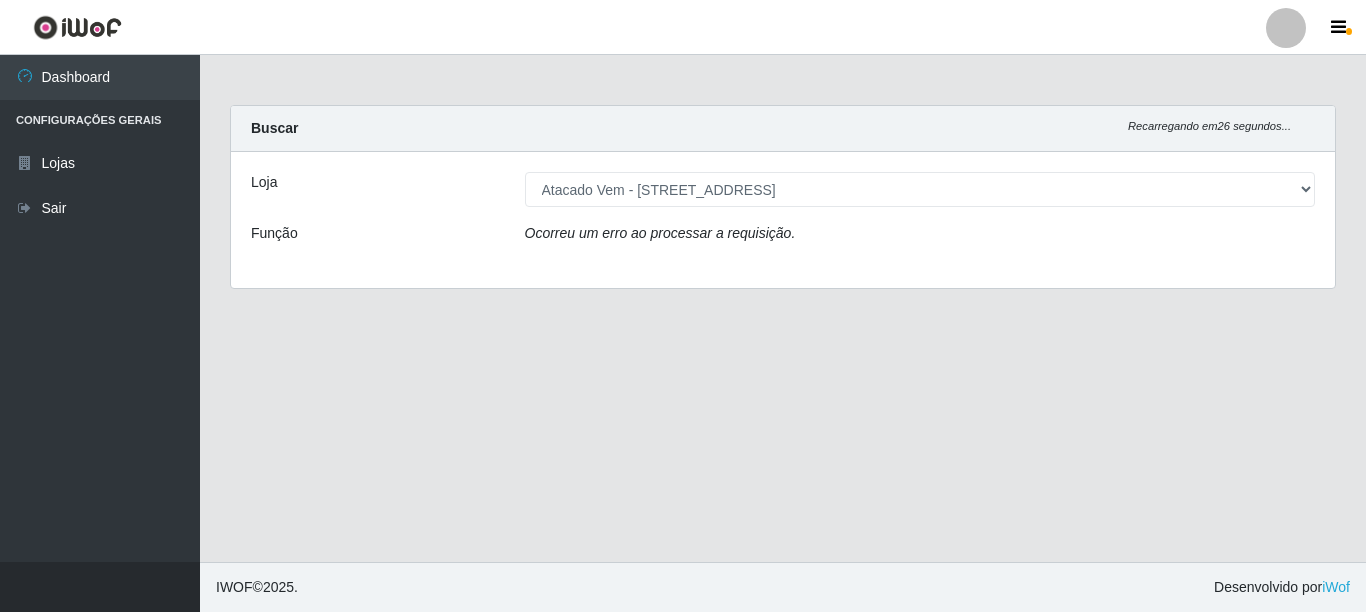 click on "Carregando...  Buscar Recarregando em  26   segundos... Loja [Selecione...] Atacado Vem - Loja 36 Vila Nova do Colares Função Ocorreu um erro ao processar a requisição." at bounding box center [783, 308] 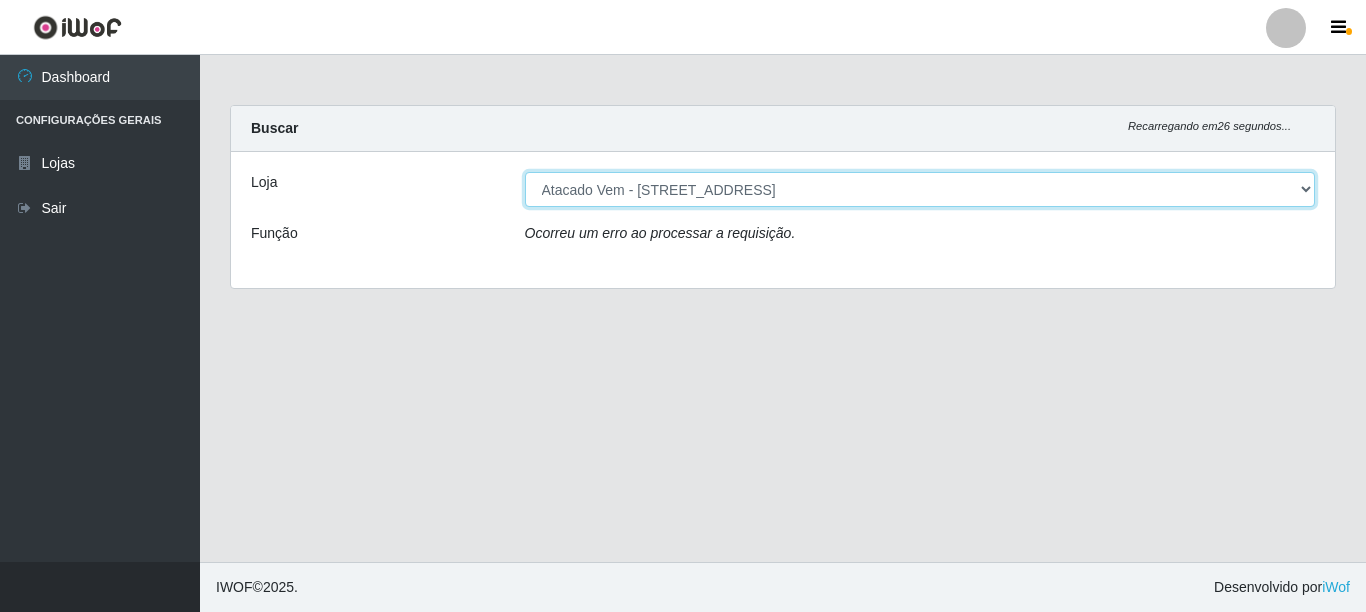 click on "[Selecione...] Atacado Vem - [STREET_ADDRESS]" at bounding box center [920, 189] 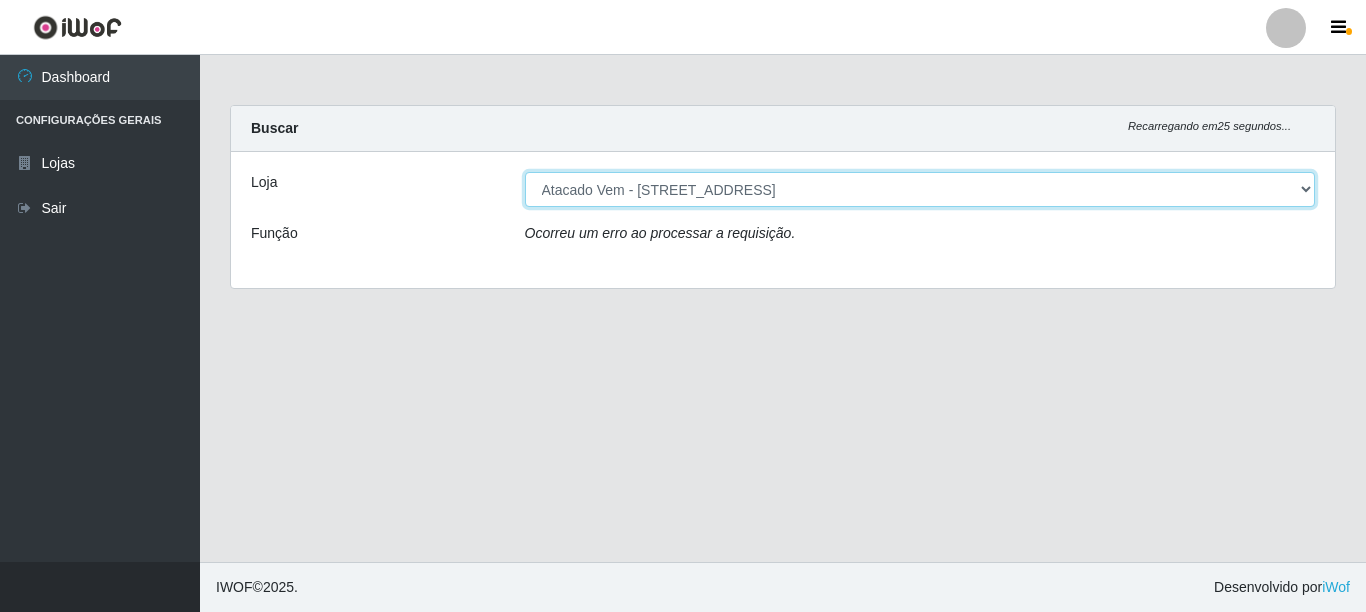 click on "[Selecione...] Atacado Vem - [STREET_ADDRESS]" at bounding box center [920, 189] 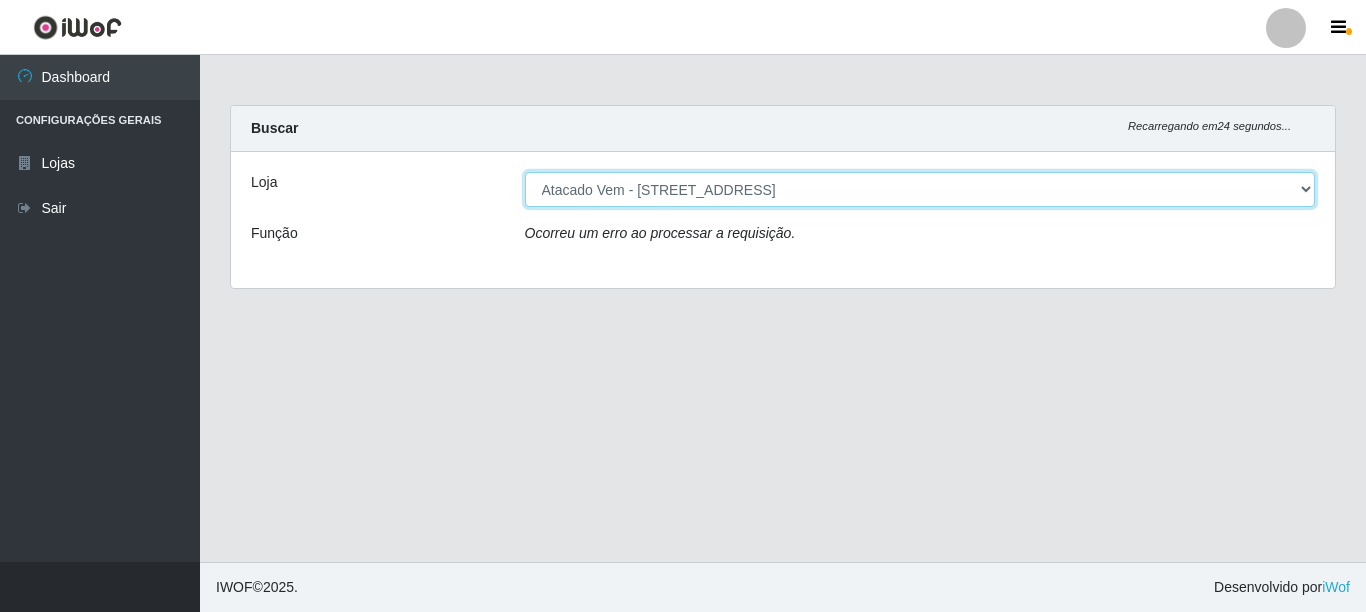 click on "[Selecione...] Atacado Vem - [STREET_ADDRESS]" at bounding box center [920, 189] 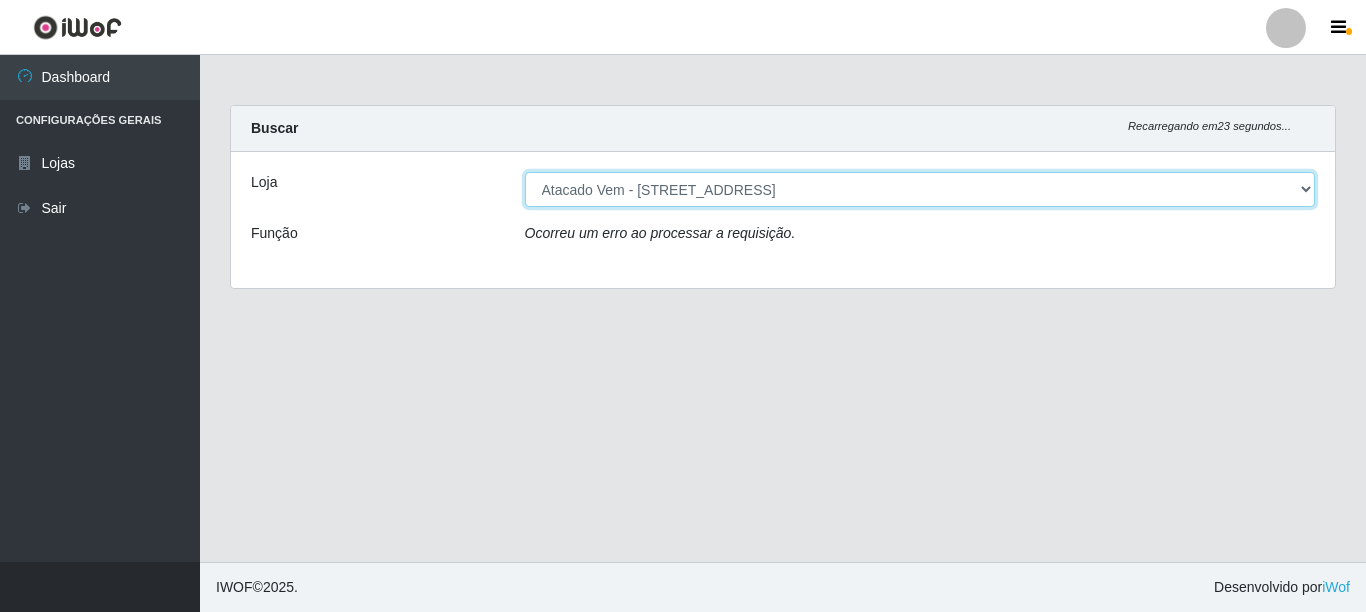 click on "[Selecione...] Atacado Vem - [STREET_ADDRESS]" at bounding box center (920, 189) 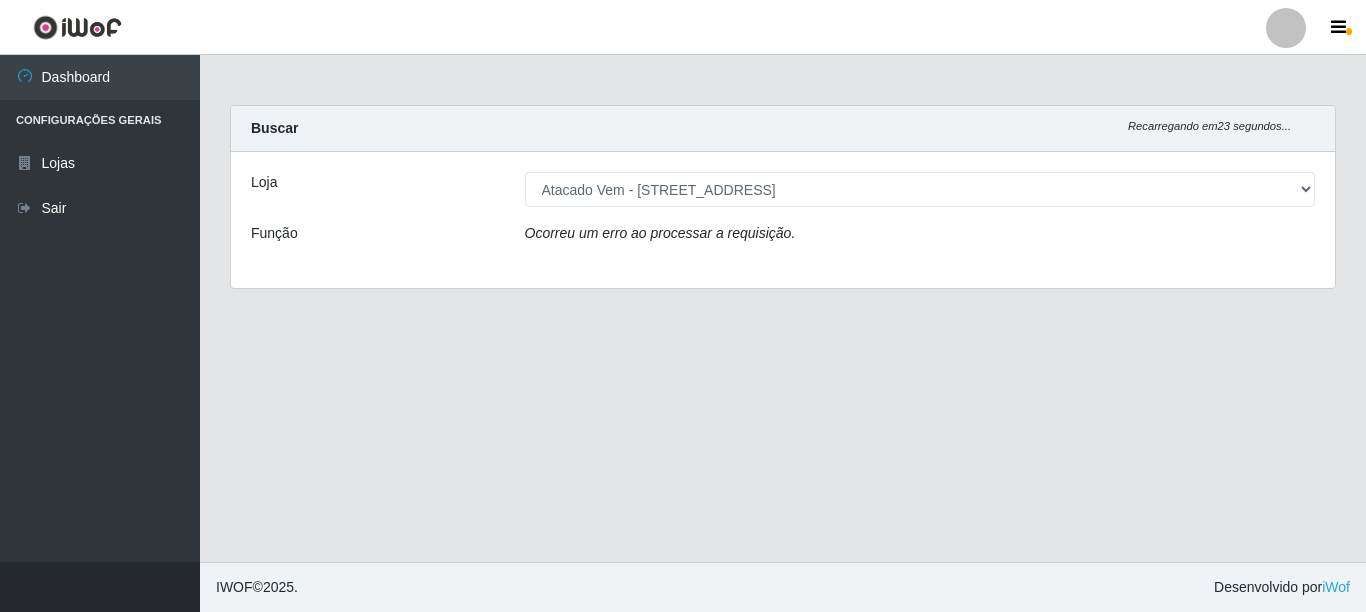 click on "Carregando...  Buscar Recarregando em  23   segundos... Loja [Selecione...] Atacado Vem - Loja 36 Vila Nova do Colares Função Ocorreu um erro ao processar a requisição." at bounding box center (783, 308) 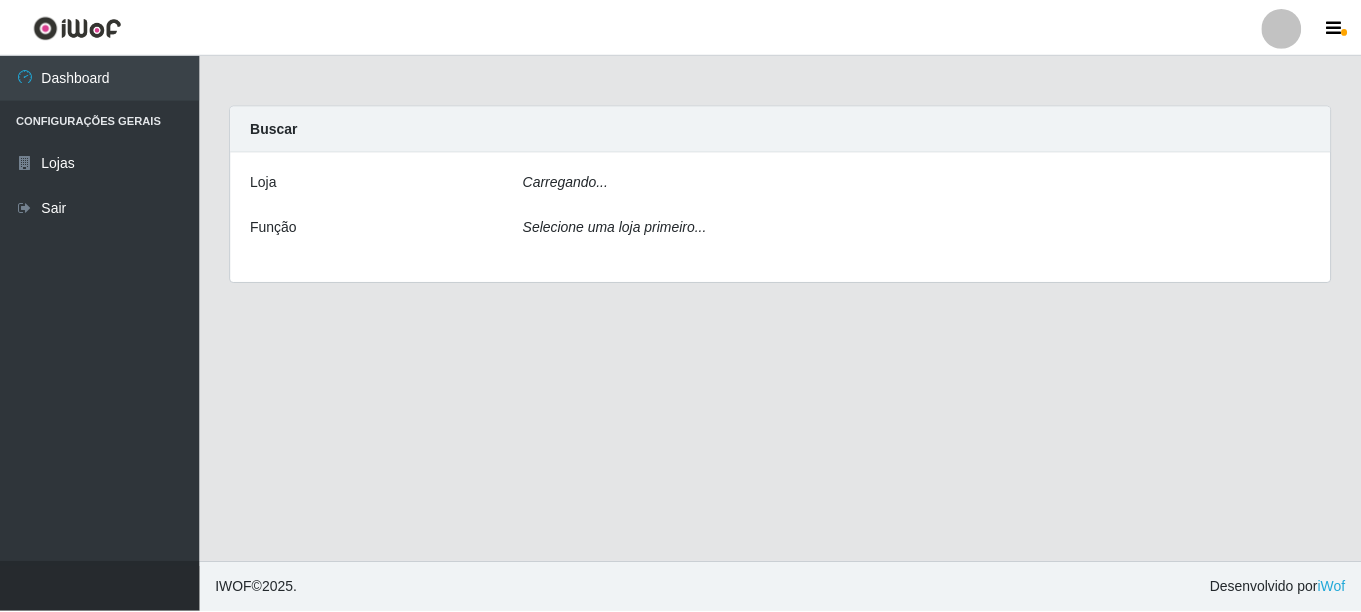 scroll, scrollTop: 0, scrollLeft: 0, axis: both 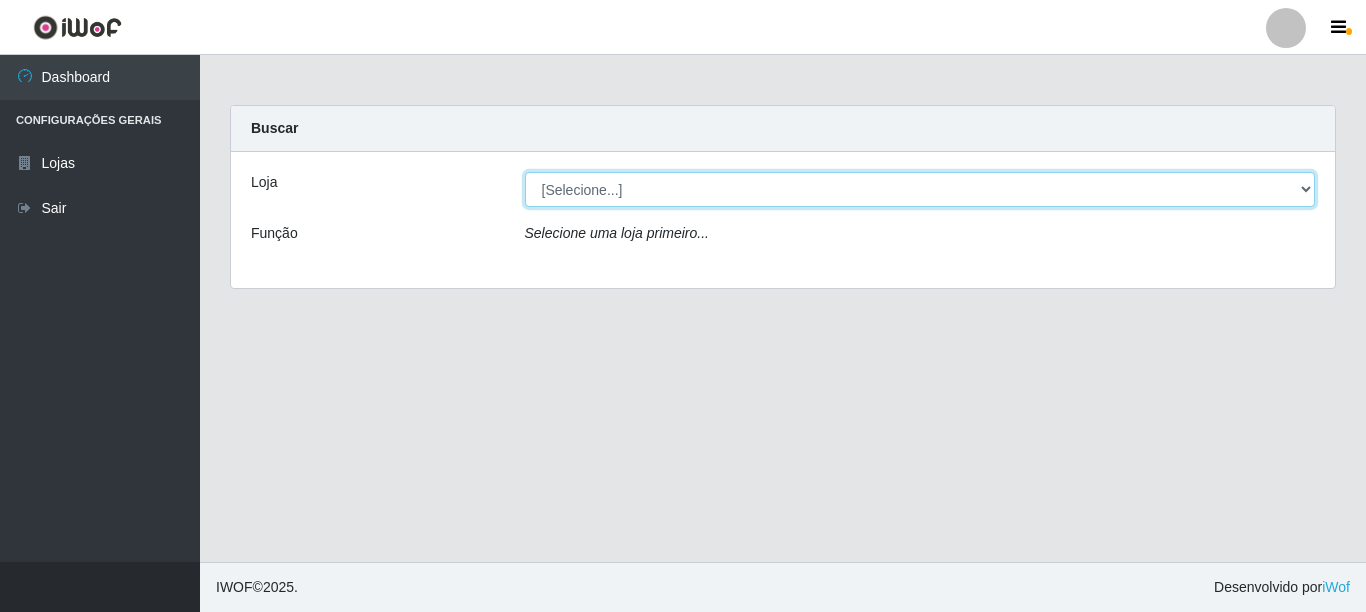 click on "[Selecione...] Atacado Vem - [STREET_ADDRESS]" at bounding box center [920, 189] 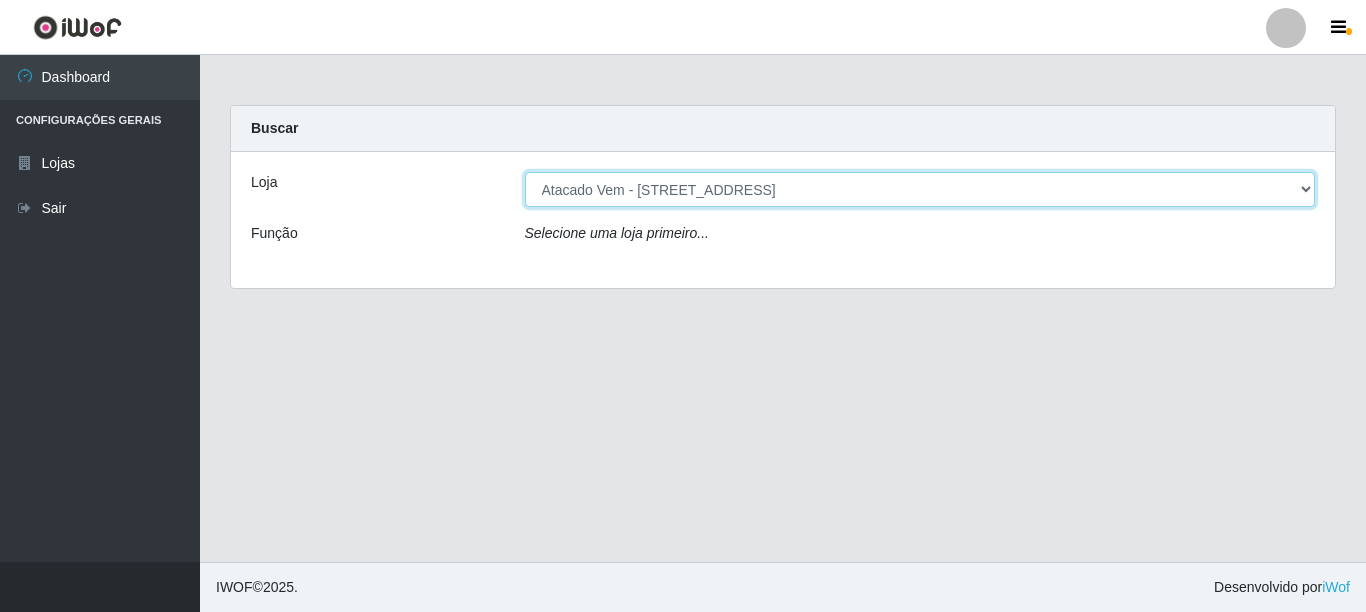 click on "[Selecione...] Atacado Vem - [STREET_ADDRESS]" at bounding box center (920, 189) 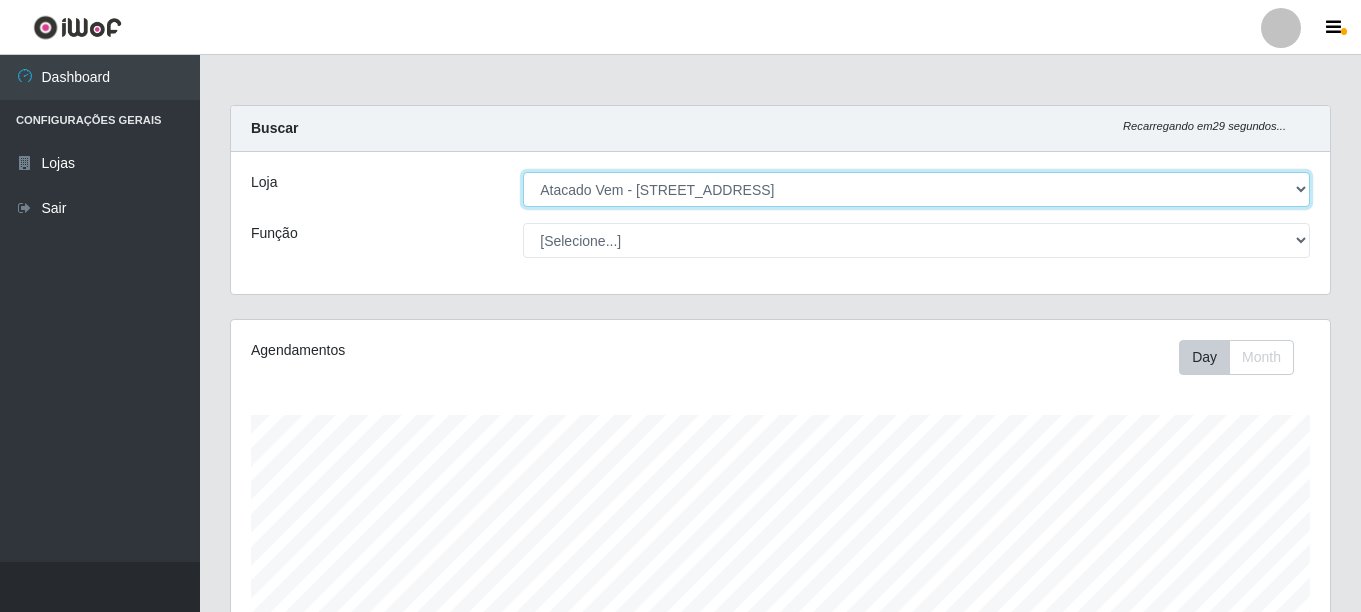 scroll, scrollTop: 999585, scrollLeft: 998901, axis: both 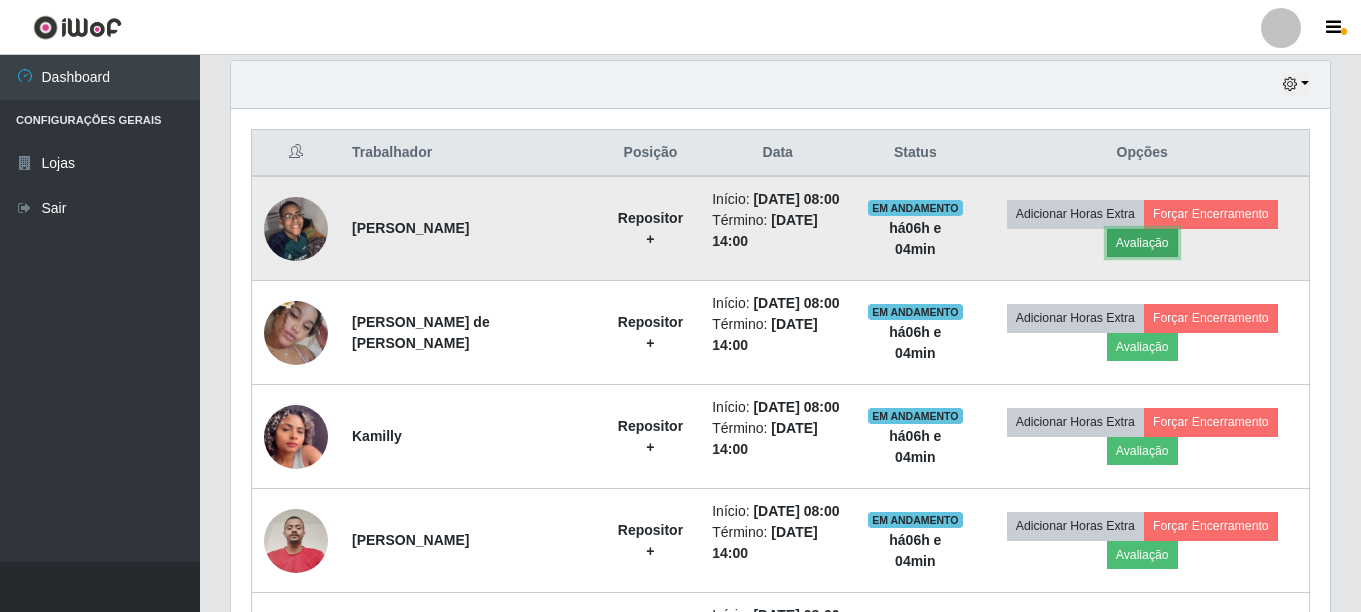 click on "Avaliação" at bounding box center (1142, 243) 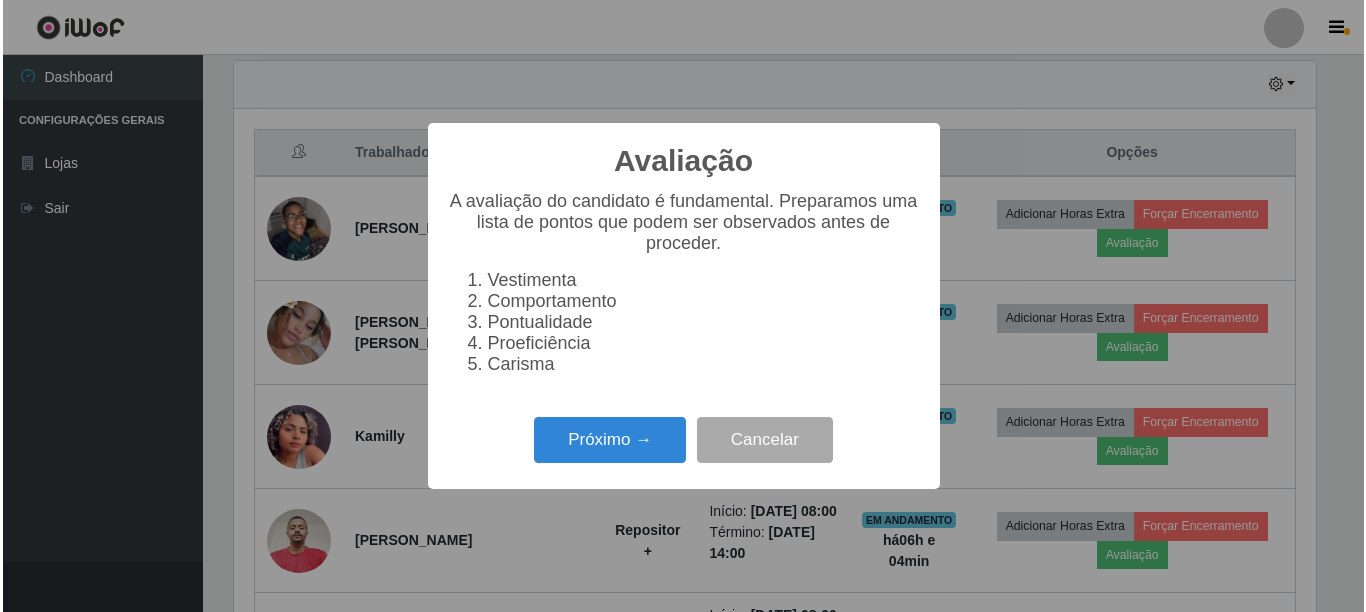 scroll, scrollTop: 999585, scrollLeft: 998913, axis: both 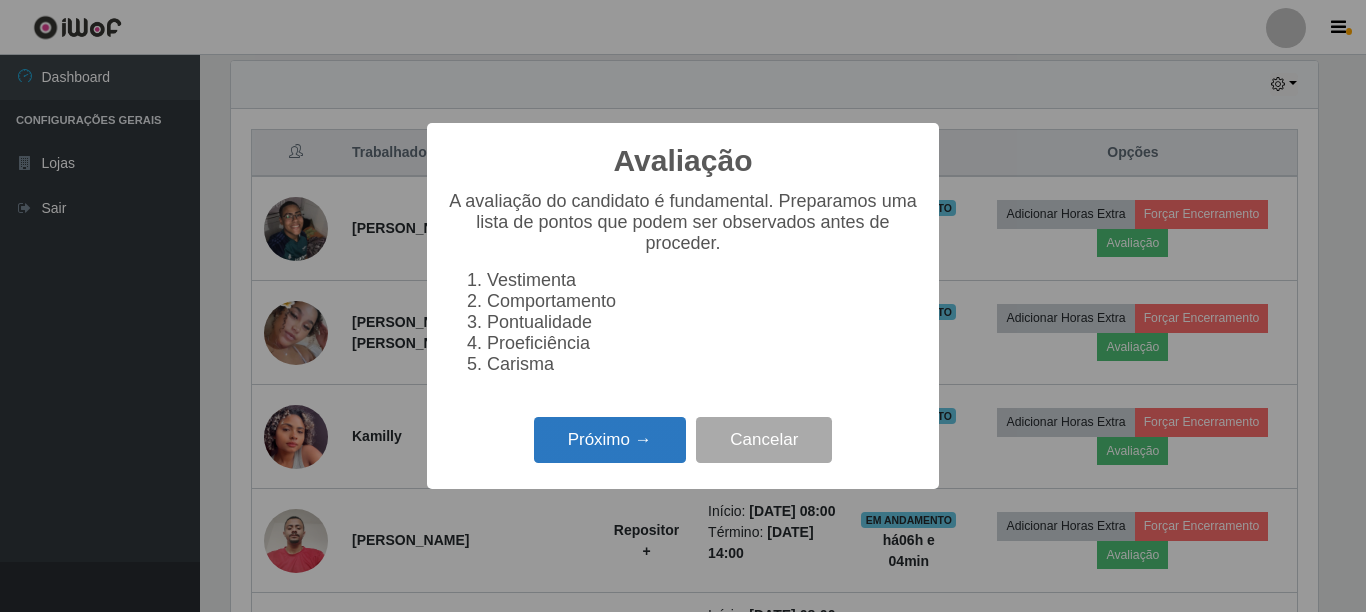 click on "Próximo →" at bounding box center [610, 440] 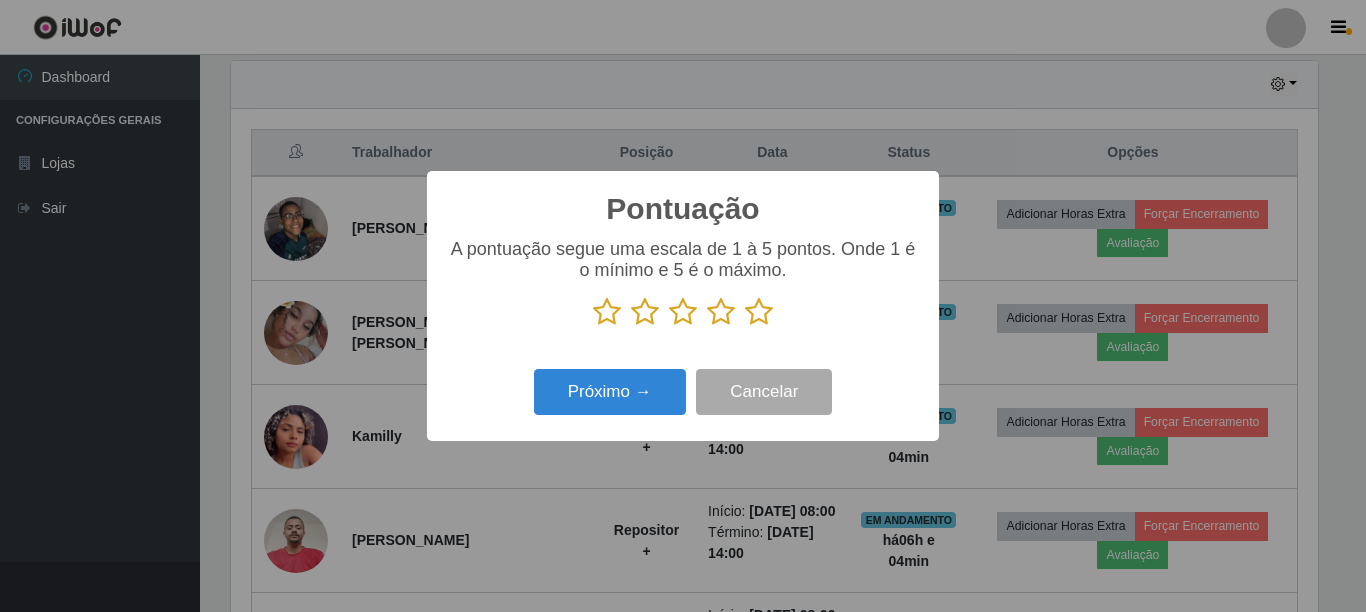click at bounding box center (759, 312) 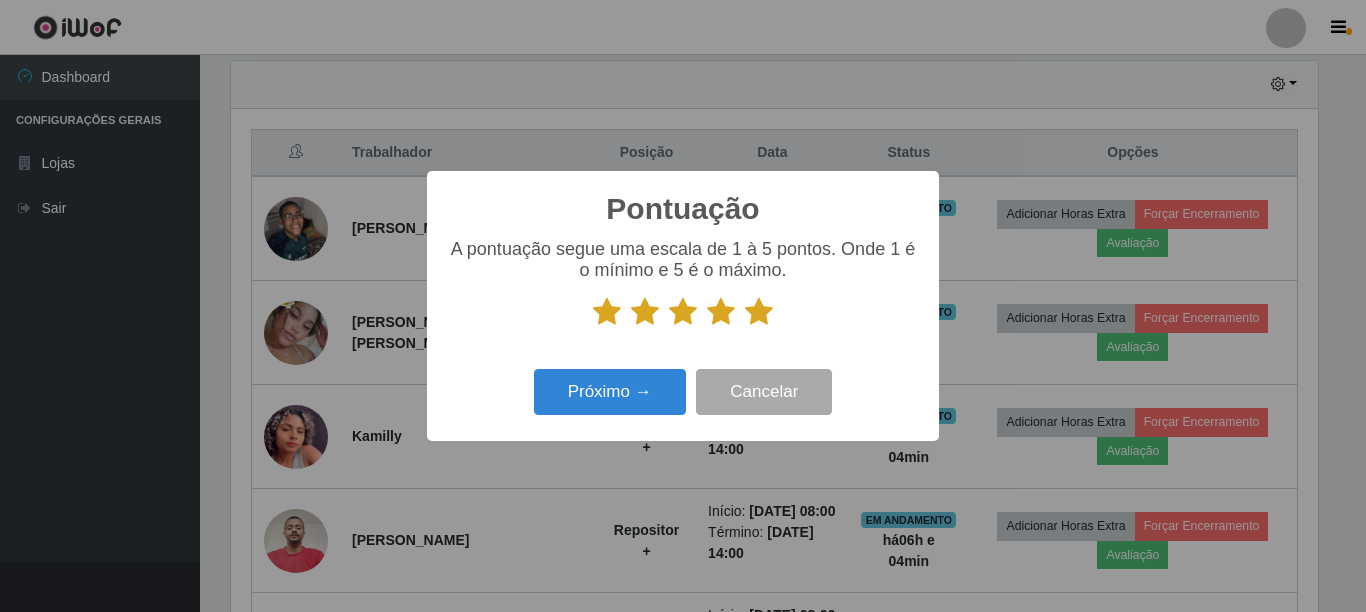 drag, startPoint x: 765, startPoint y: 320, endPoint x: 850, endPoint y: 320, distance: 85 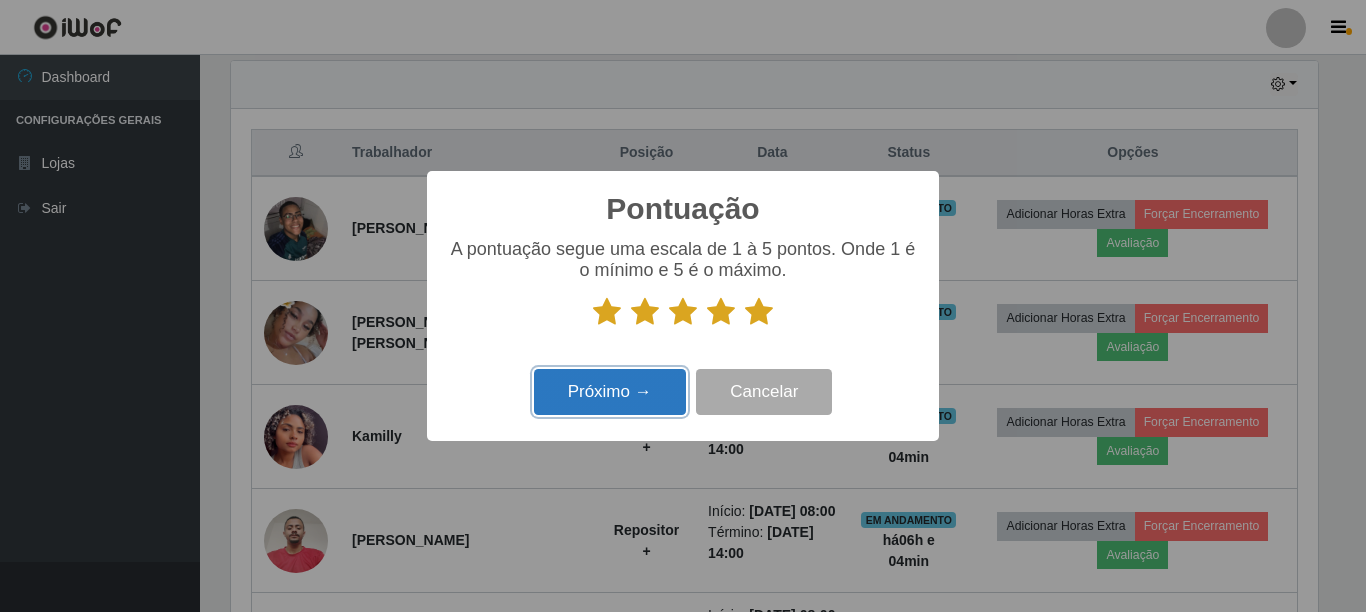 click on "Próximo →" at bounding box center (610, 392) 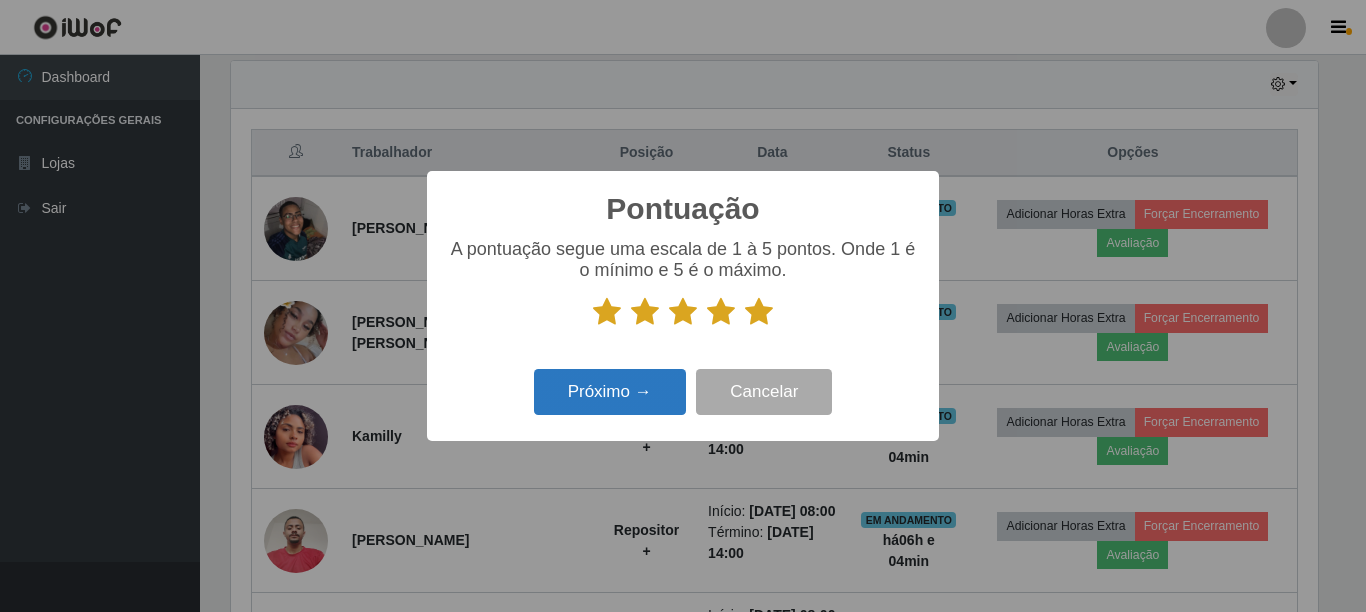 scroll, scrollTop: 999585, scrollLeft: 998913, axis: both 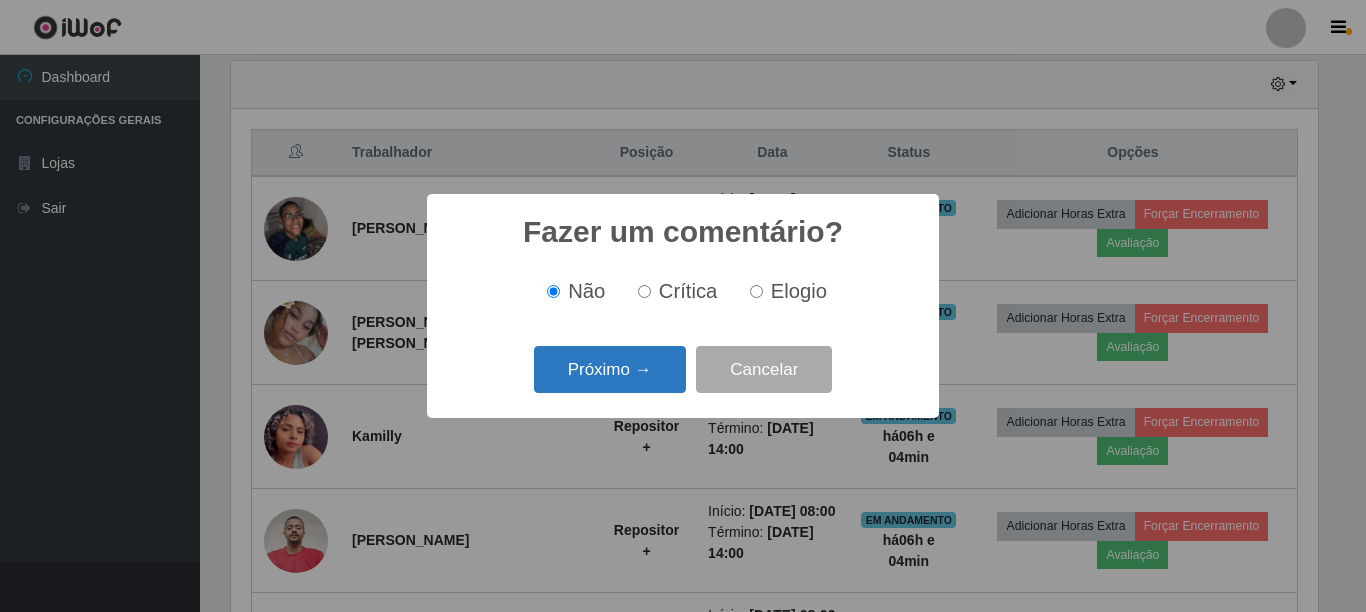 click on "Próximo →" at bounding box center (610, 369) 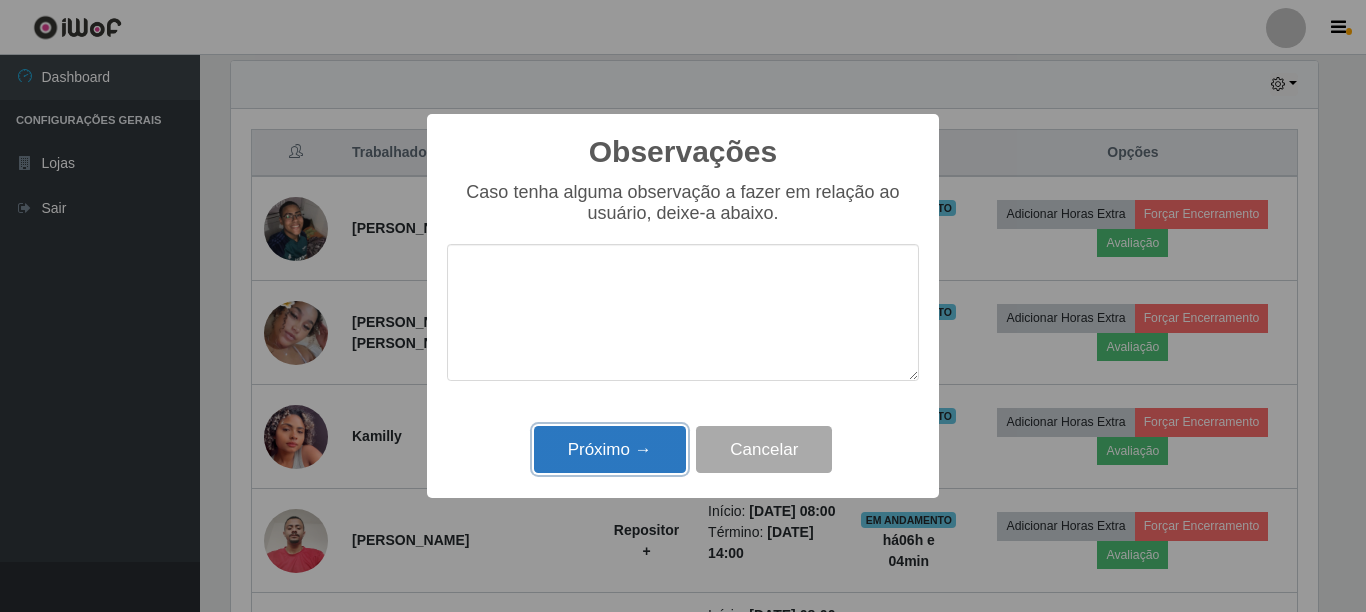 click on "Próximo →" at bounding box center (610, 449) 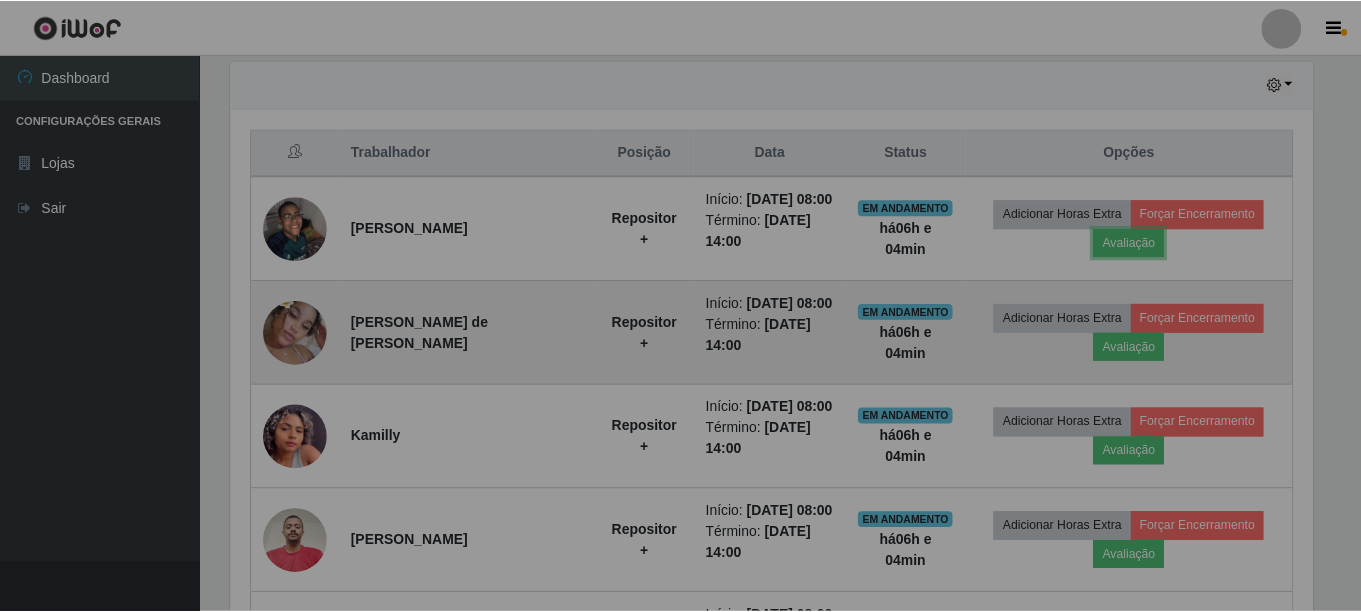 scroll, scrollTop: 999585, scrollLeft: 998901, axis: both 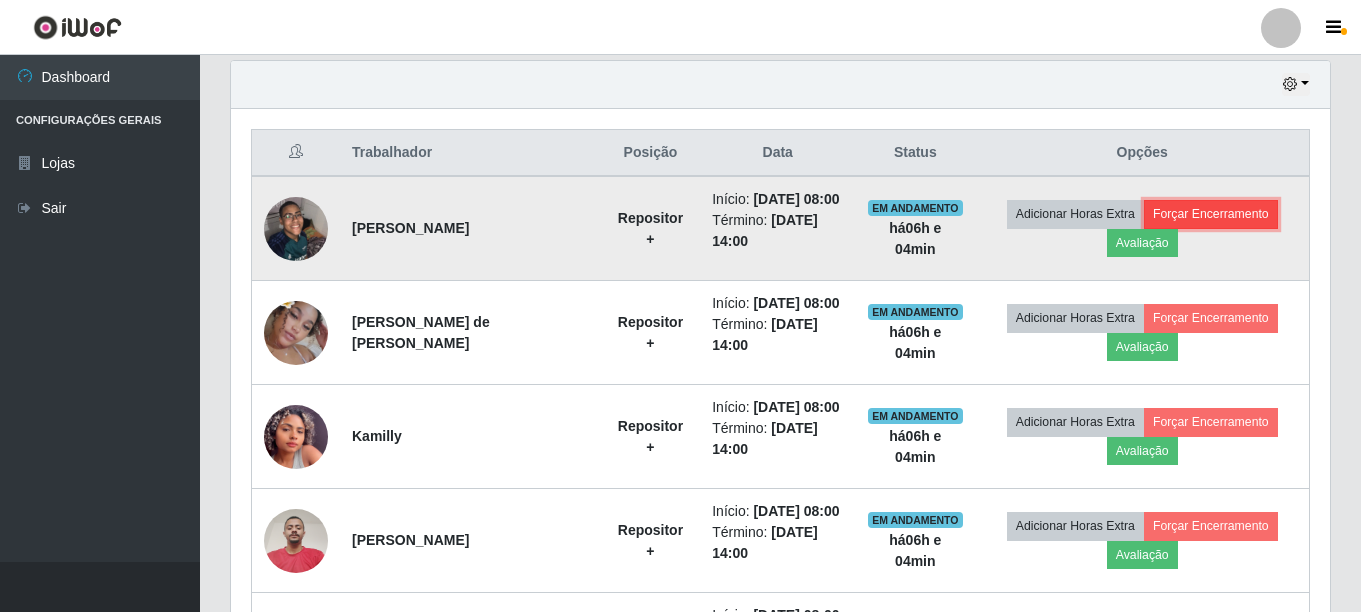 click on "Forçar Encerramento" at bounding box center (1211, 214) 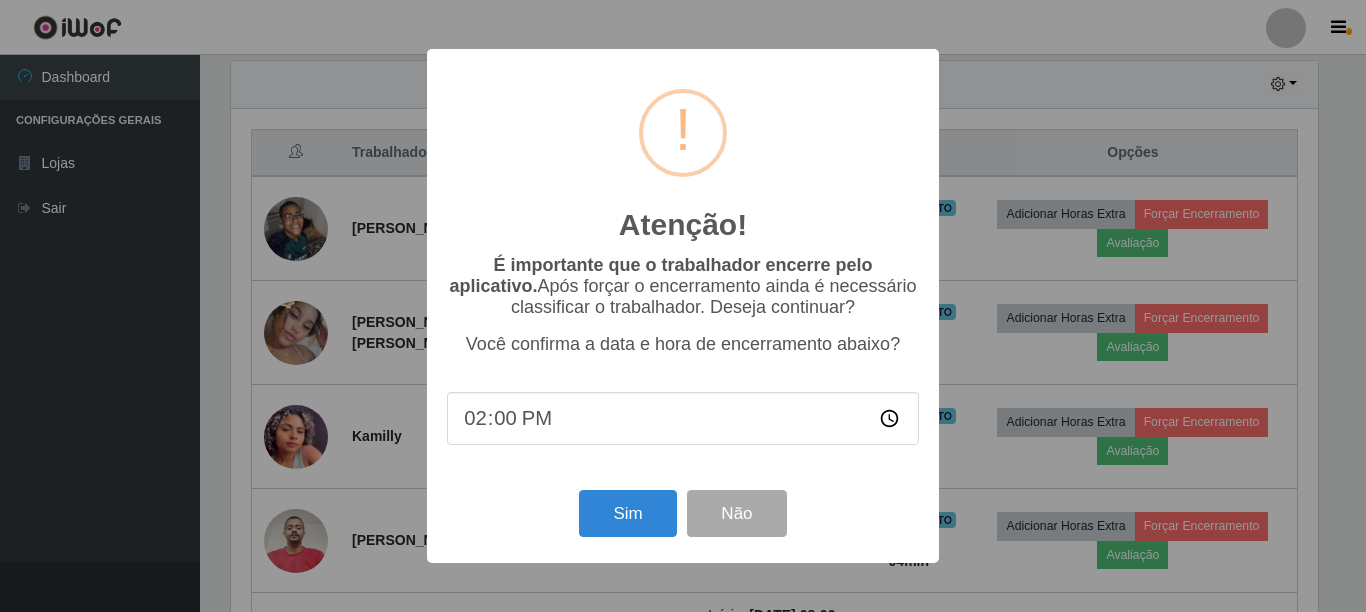 scroll, scrollTop: 999585, scrollLeft: 998913, axis: both 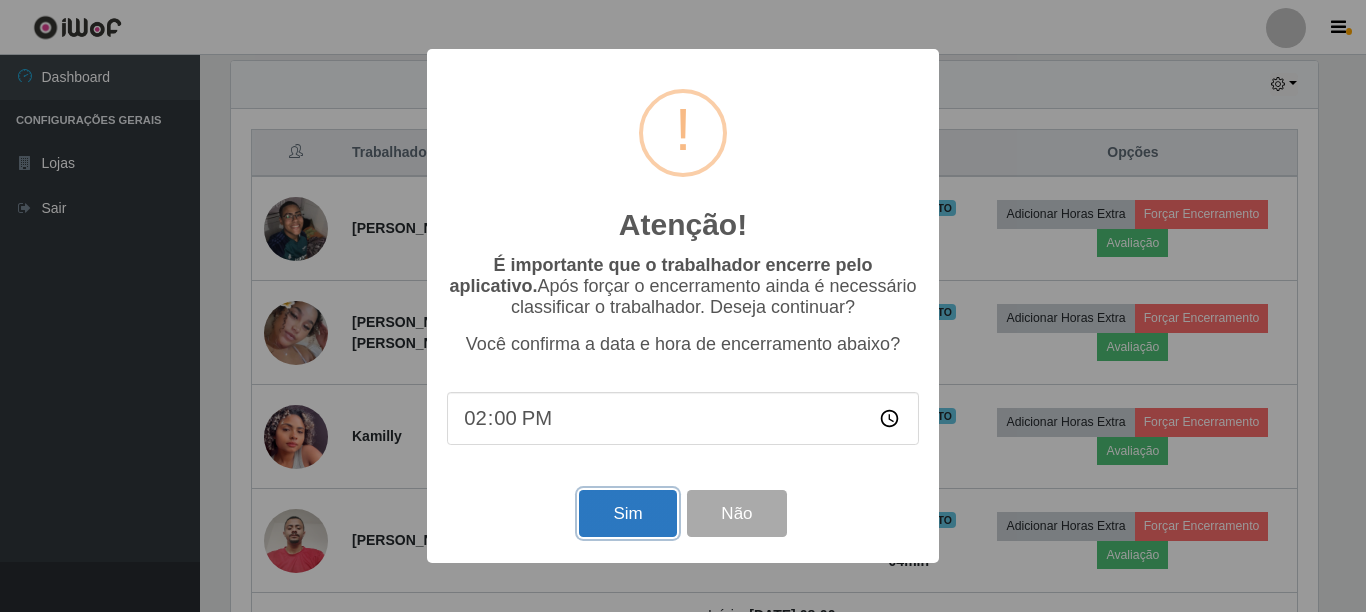 click on "Sim" at bounding box center (627, 513) 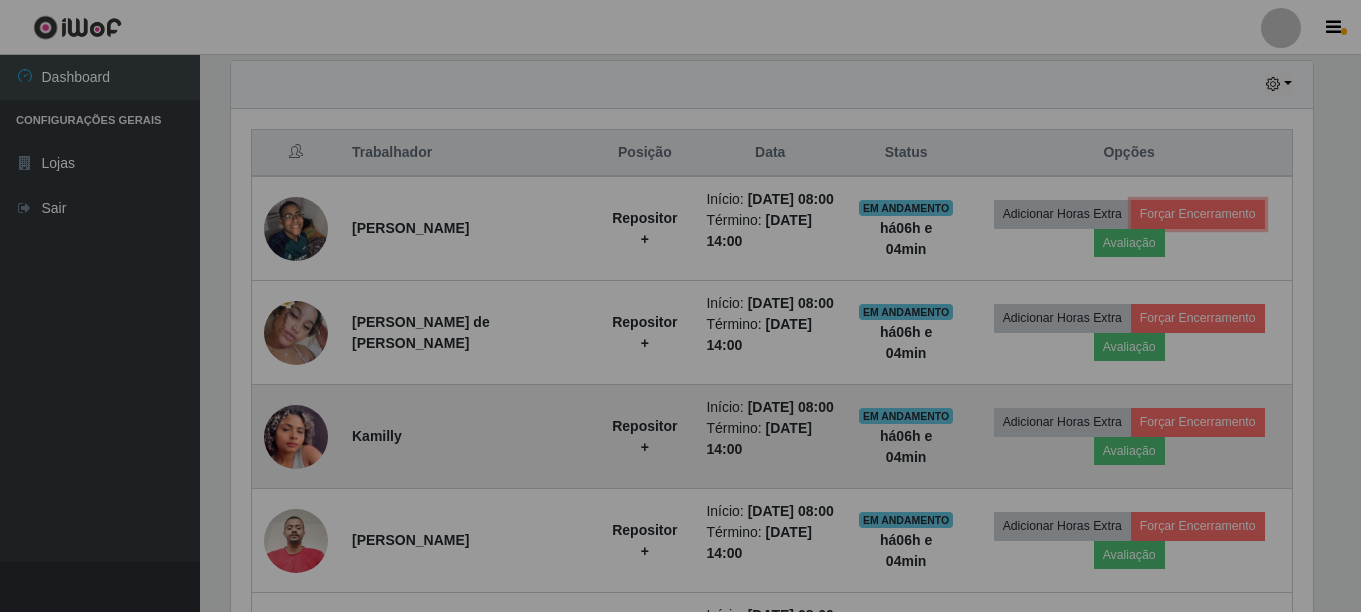 scroll, scrollTop: 999585, scrollLeft: 998901, axis: both 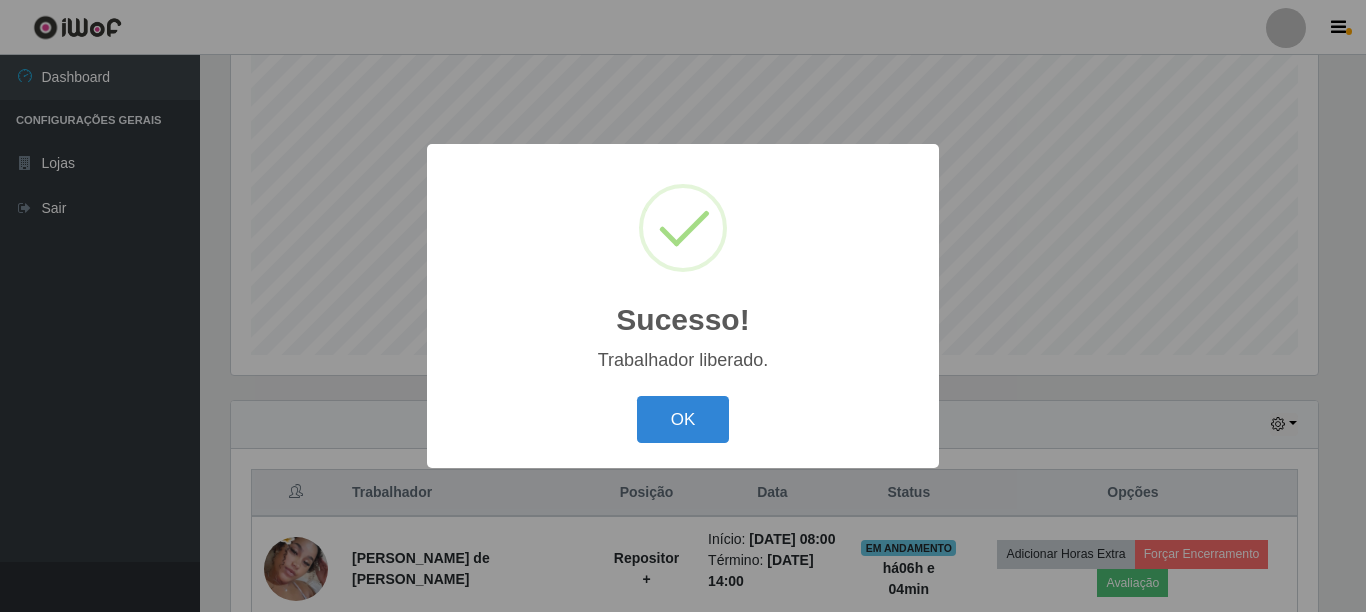 drag, startPoint x: 679, startPoint y: 424, endPoint x: 613, endPoint y: 434, distance: 66.75328 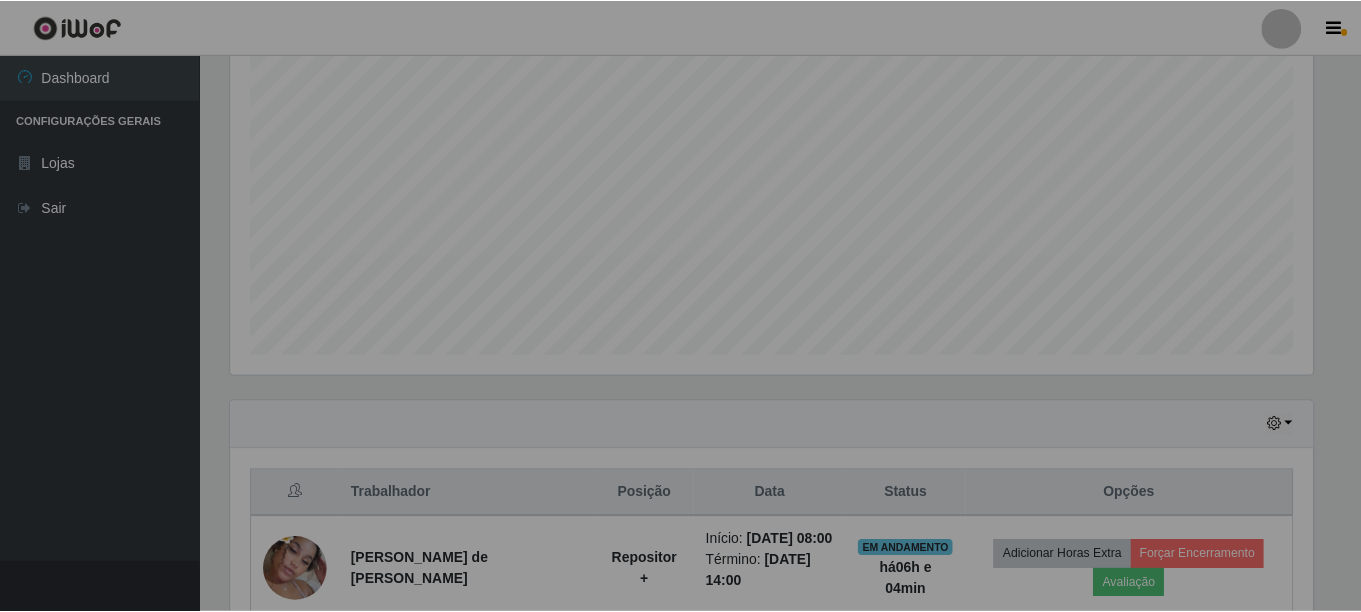 scroll, scrollTop: 361, scrollLeft: 0, axis: vertical 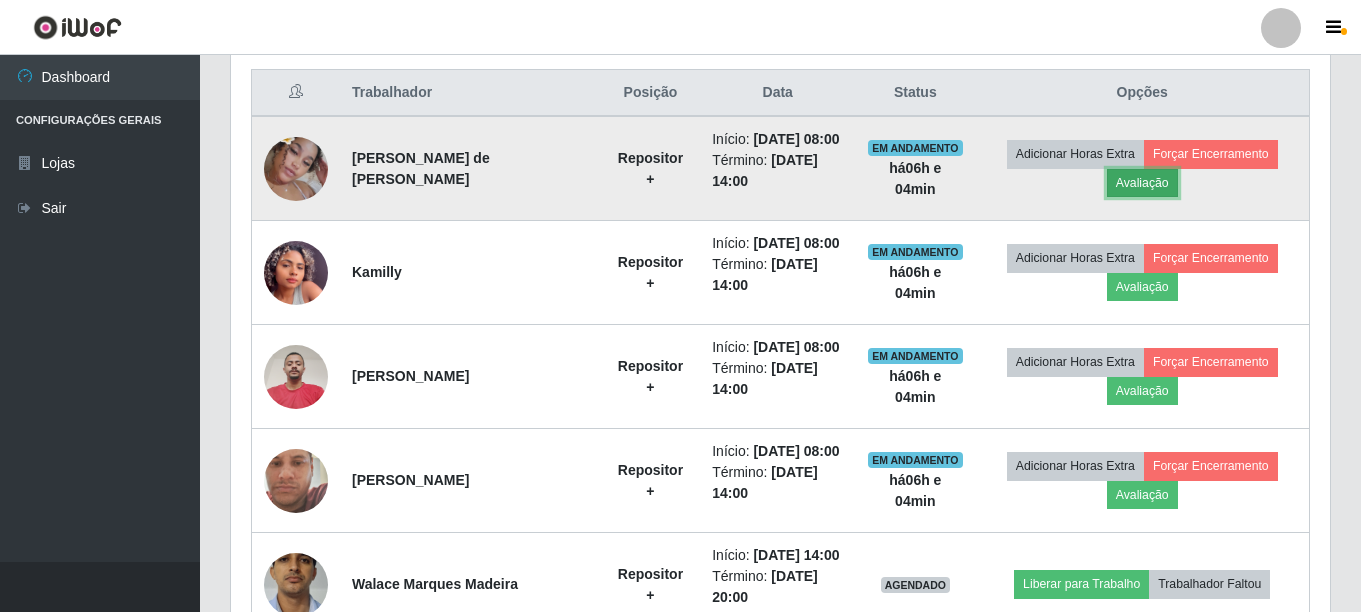 click on "Avaliação" at bounding box center (1142, 183) 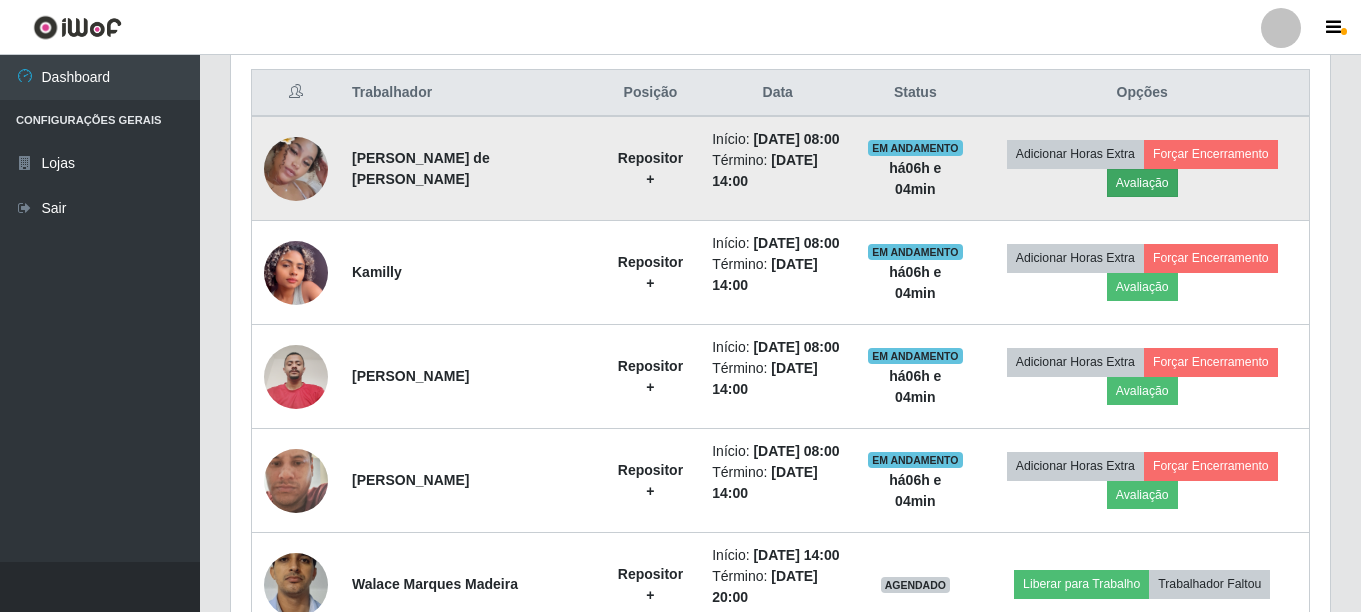 scroll, scrollTop: 999585, scrollLeft: 998913, axis: both 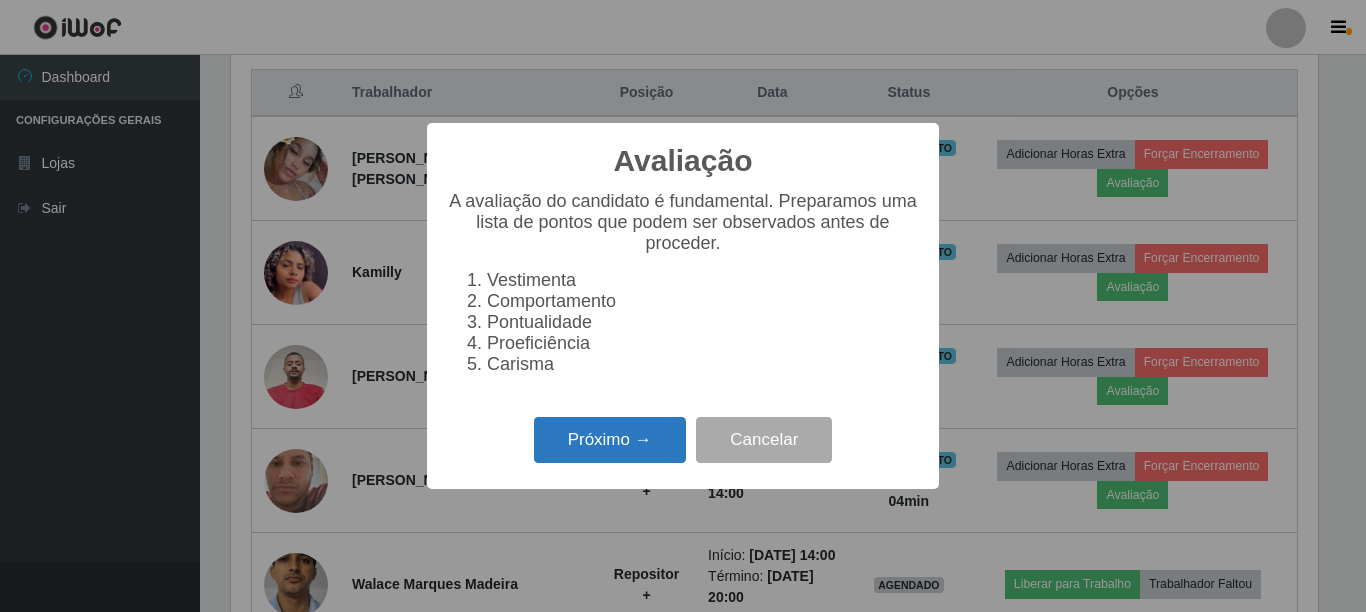 click on "Próximo →" at bounding box center [610, 440] 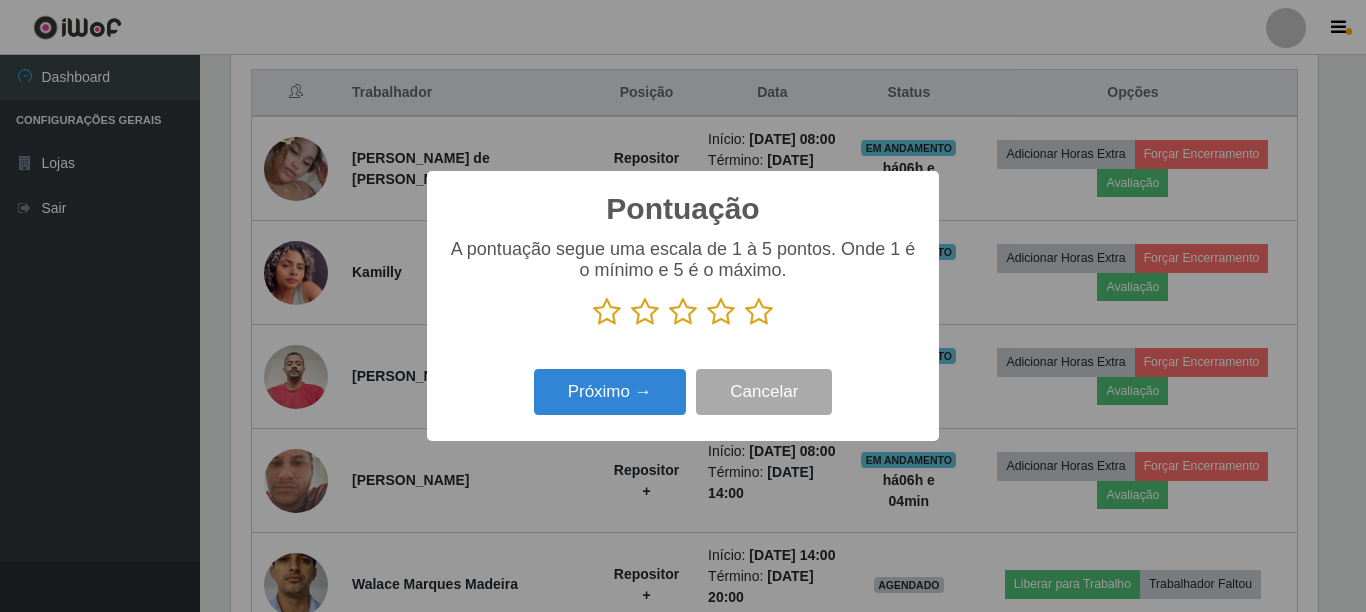 scroll, scrollTop: 999585, scrollLeft: 998913, axis: both 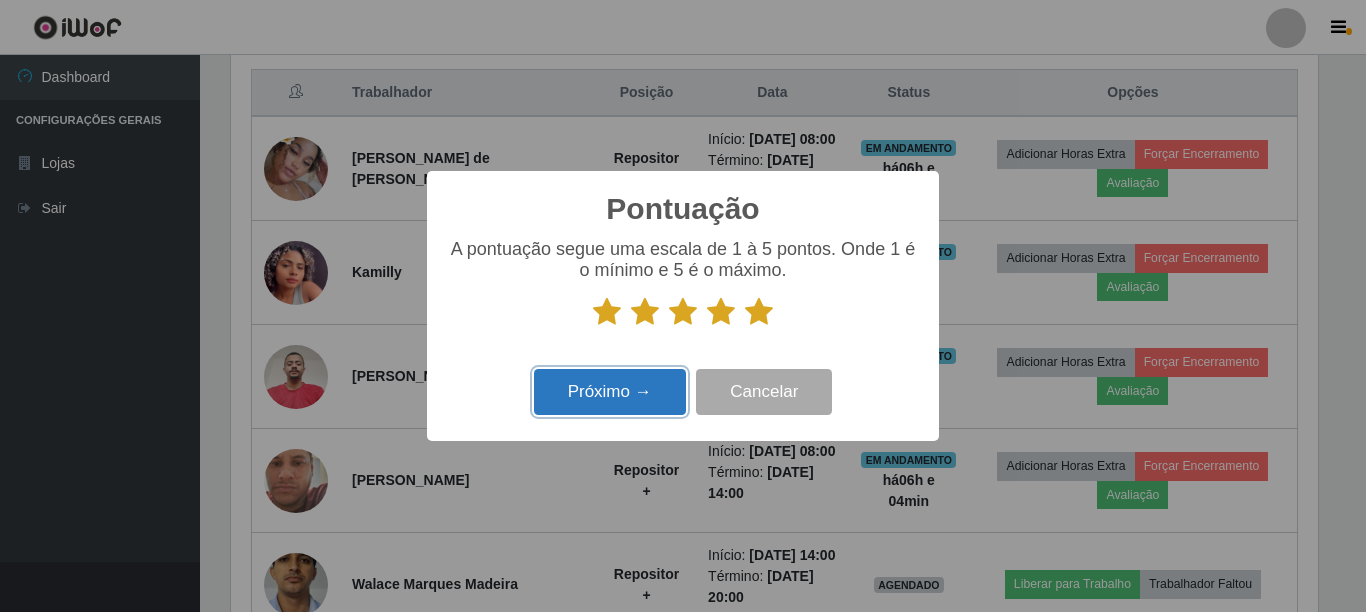 click on "Próximo →" at bounding box center [610, 392] 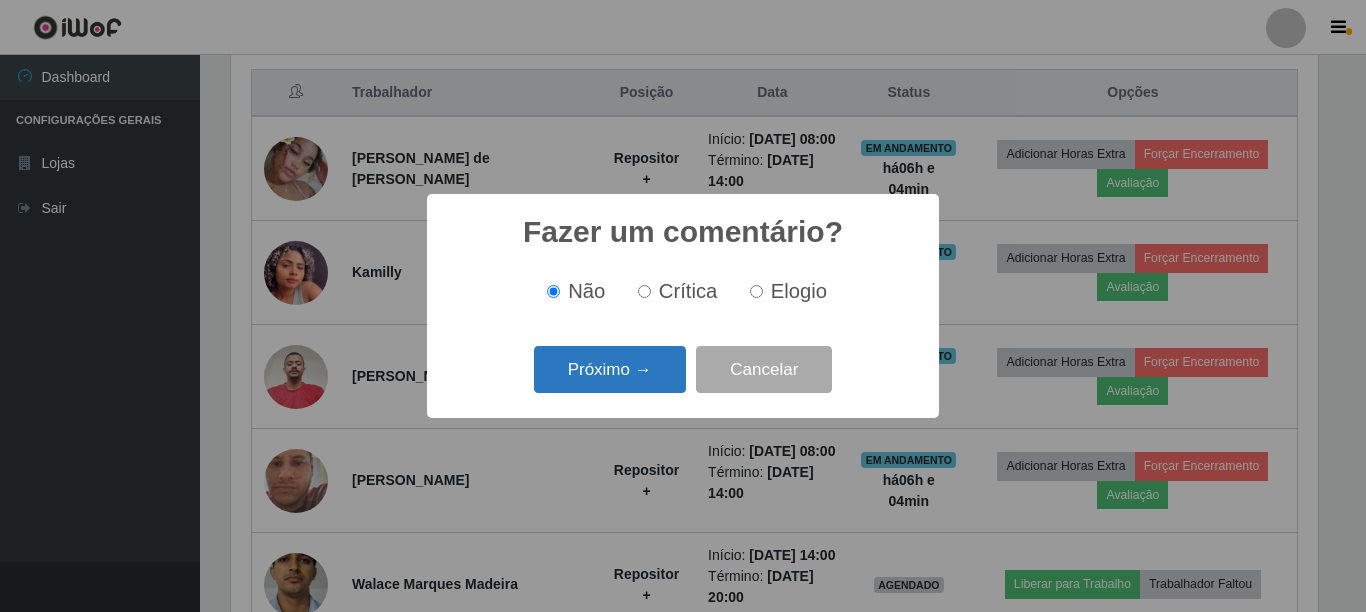click on "Próximo →" at bounding box center (610, 369) 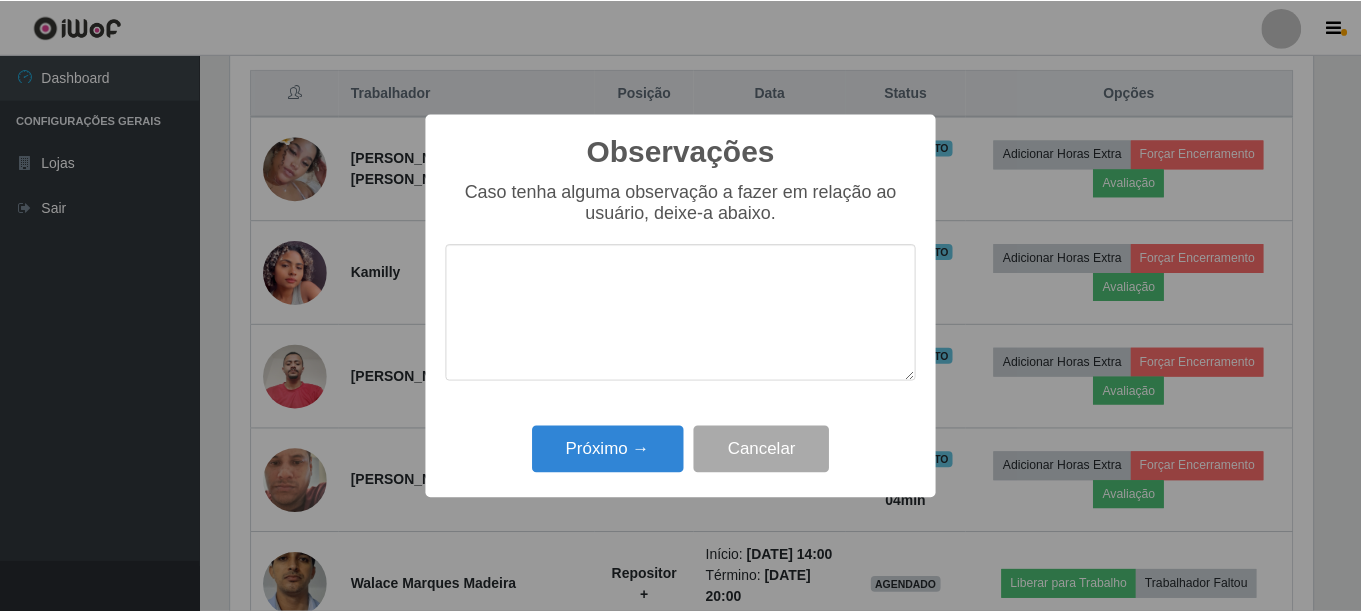 scroll, scrollTop: 999585, scrollLeft: 998913, axis: both 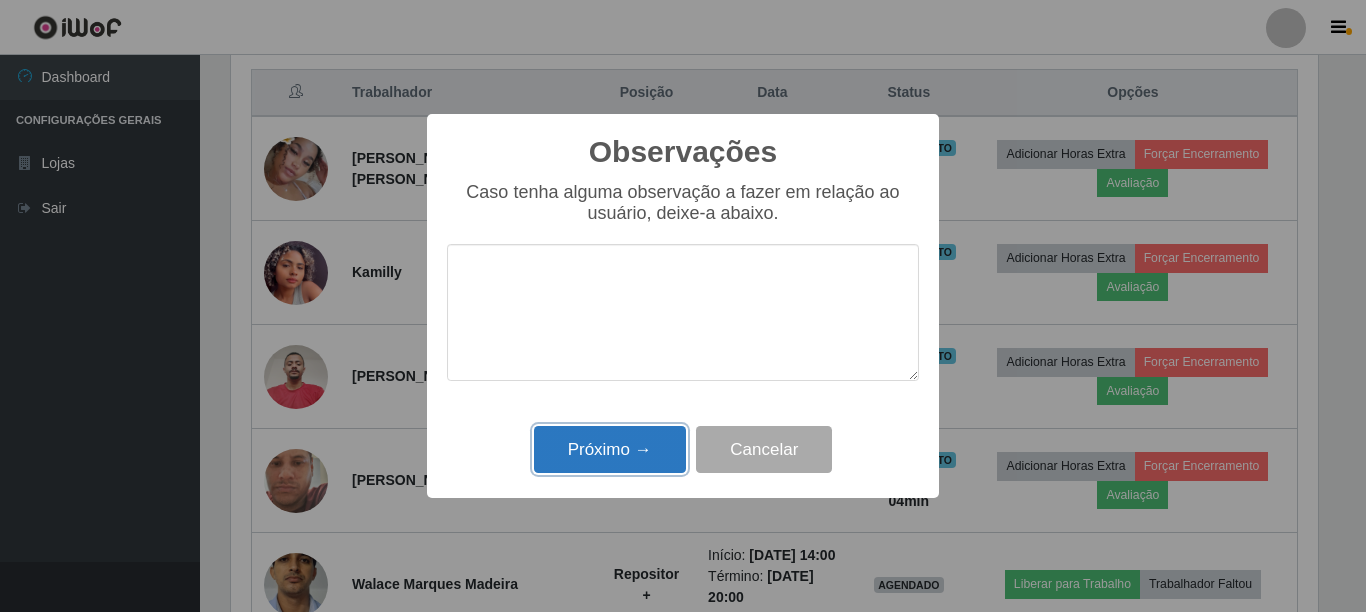 click on "Próximo →" at bounding box center [610, 449] 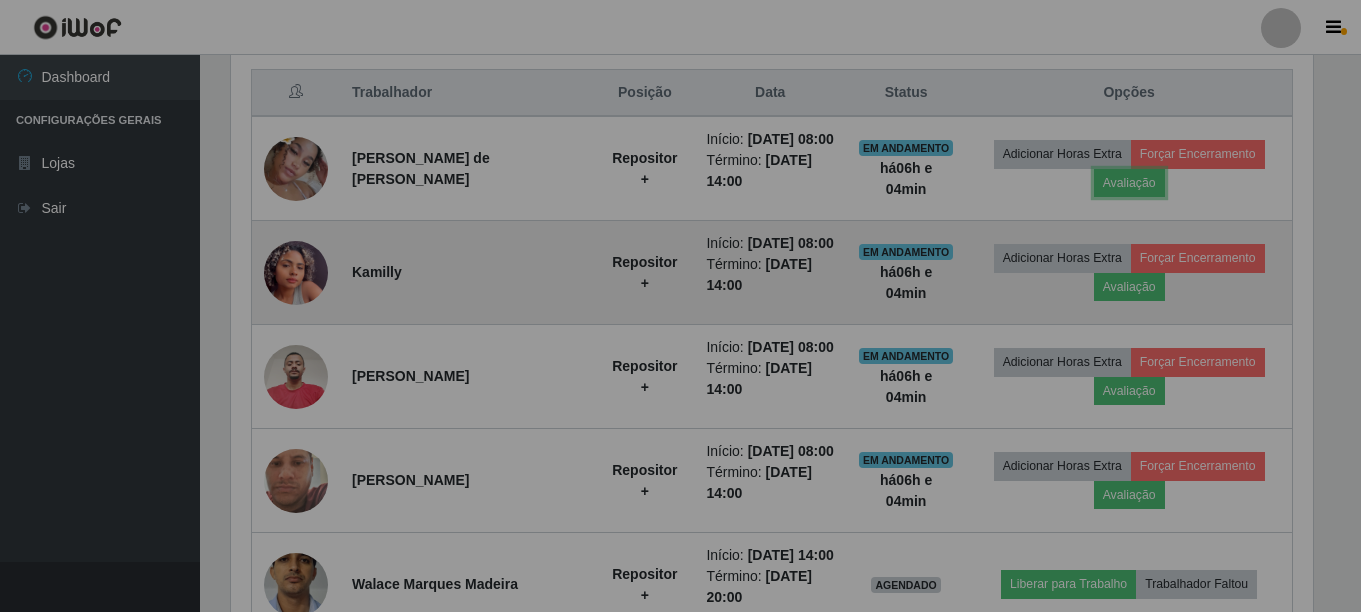scroll, scrollTop: 999585, scrollLeft: 998901, axis: both 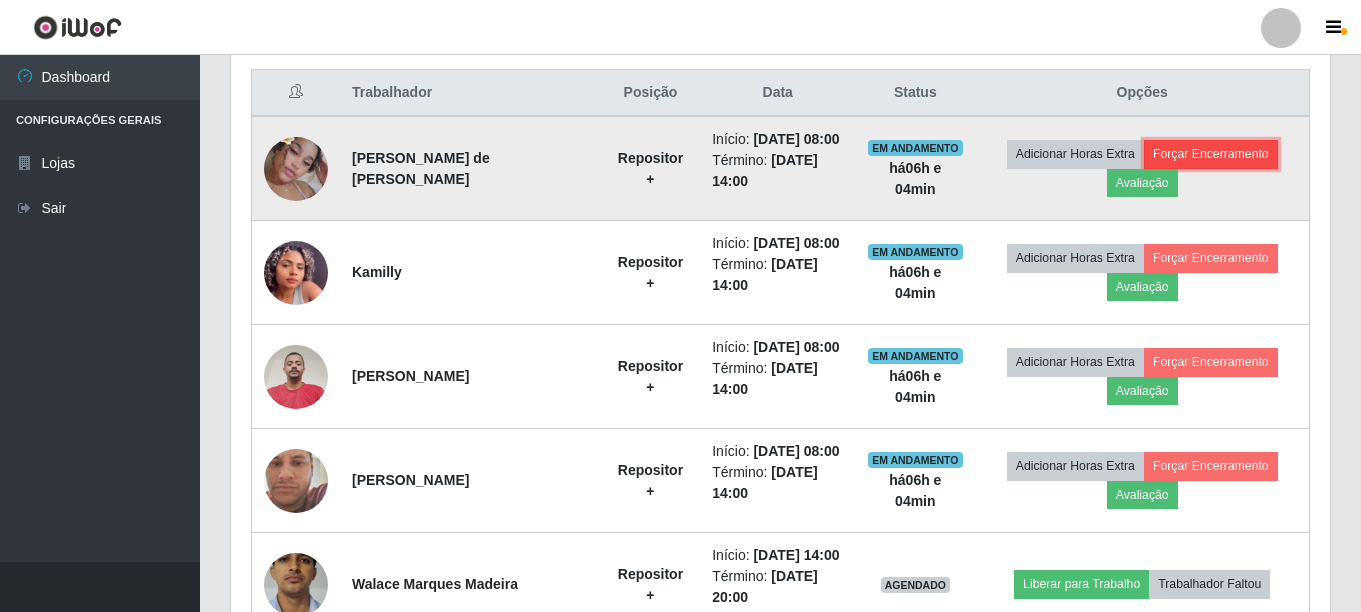 click on "Forçar Encerramento" at bounding box center [1211, 154] 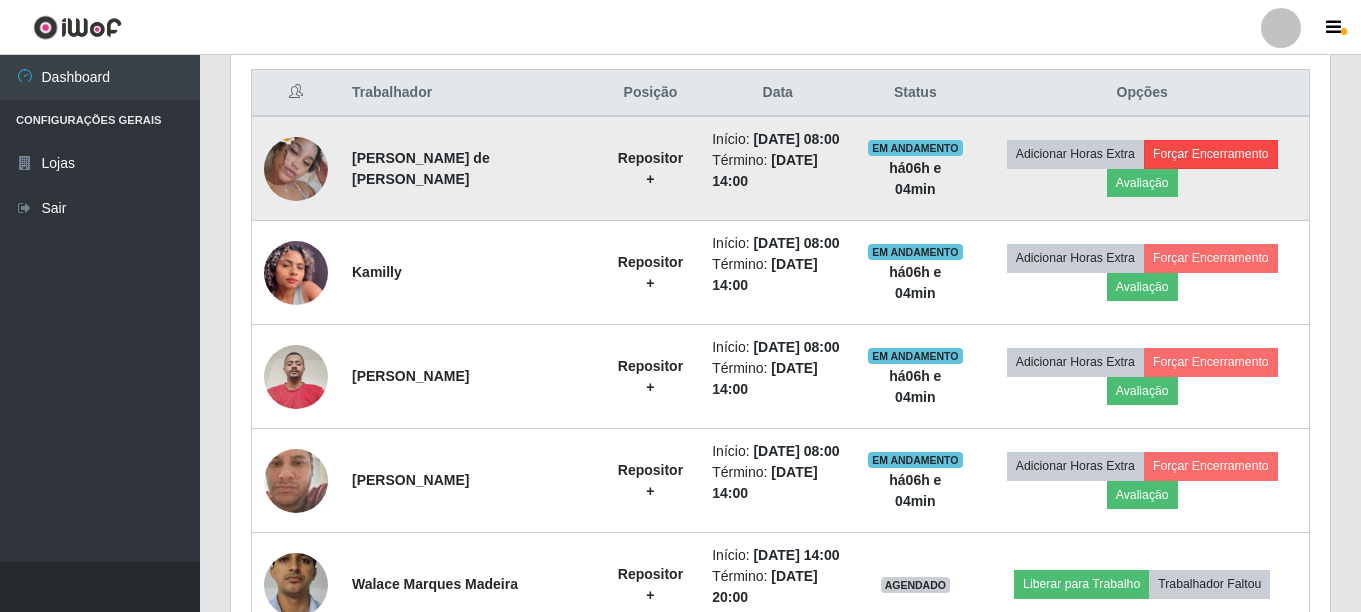 scroll, scrollTop: 999585, scrollLeft: 998913, axis: both 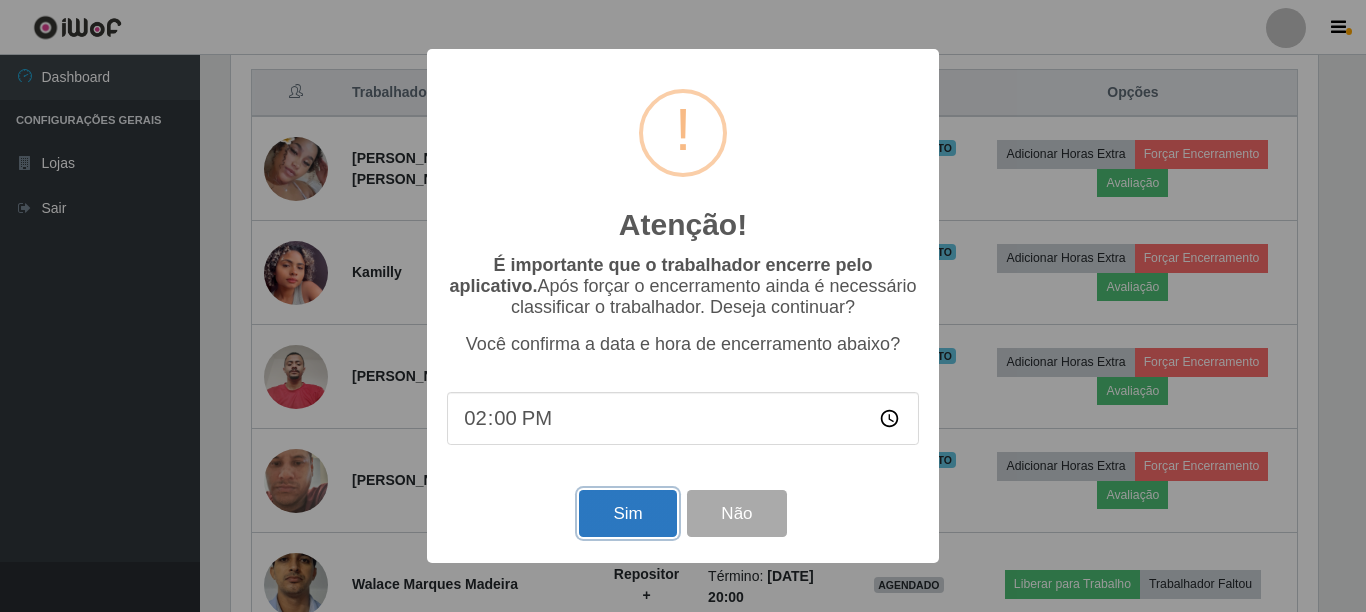 click on "Sim" at bounding box center [627, 513] 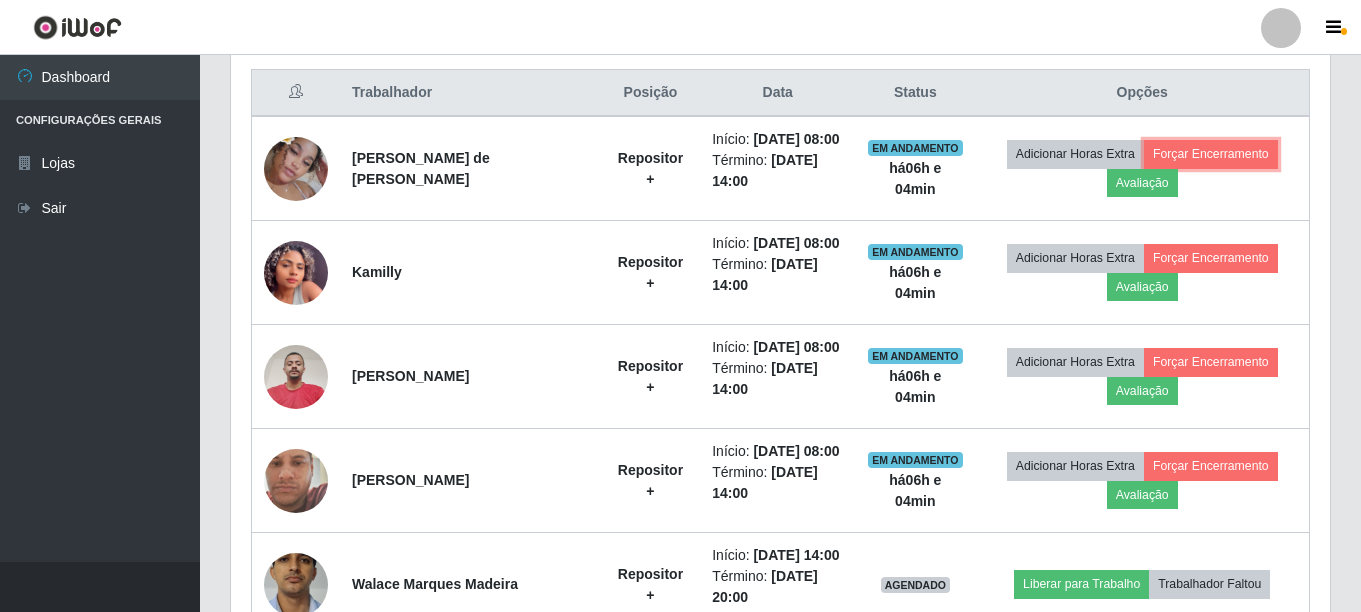 scroll, scrollTop: 999585, scrollLeft: 998901, axis: both 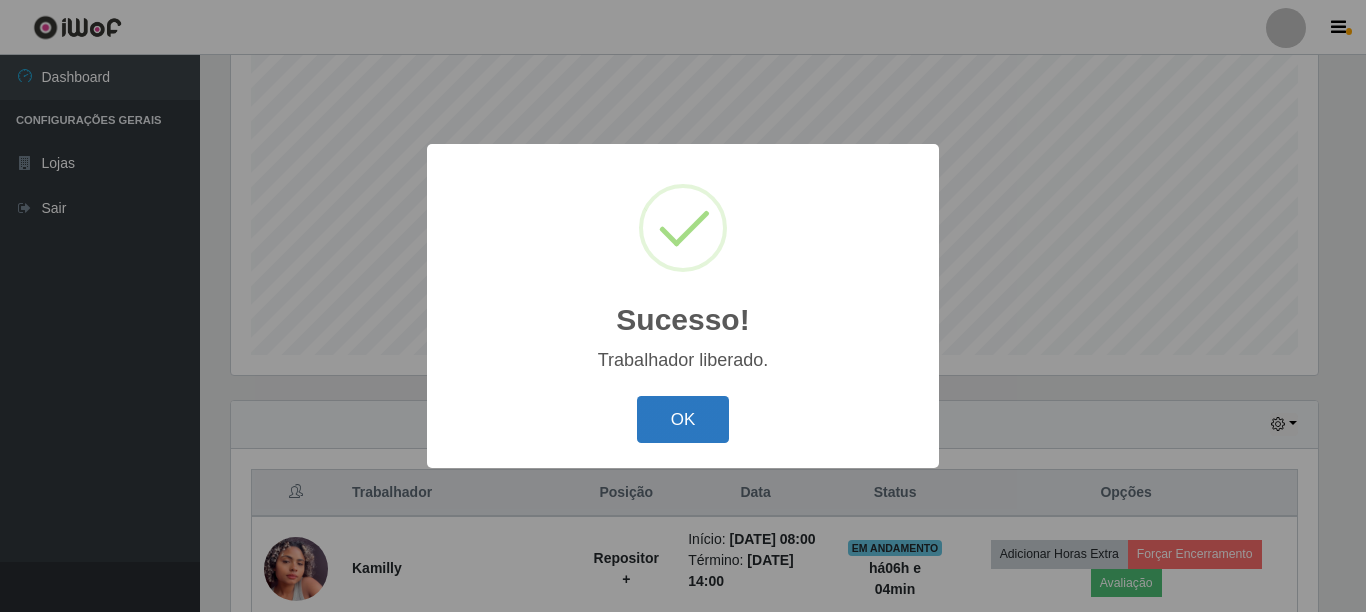 click on "OK" at bounding box center [683, 419] 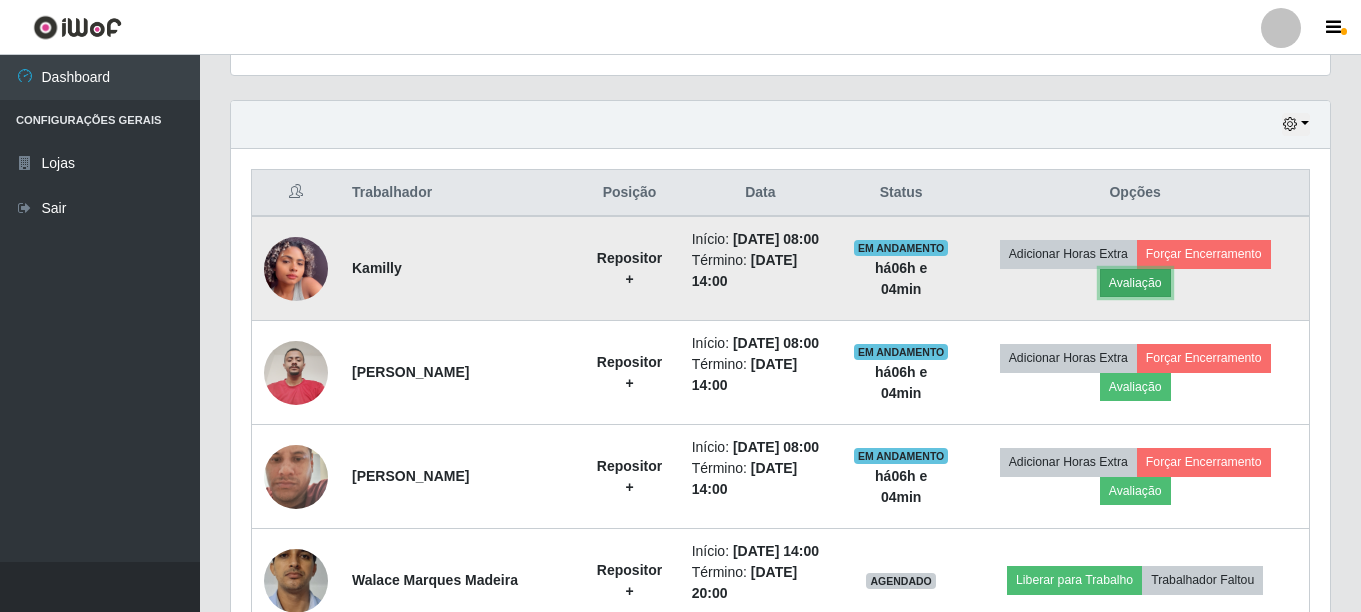 click on "Avaliação" at bounding box center [1135, 283] 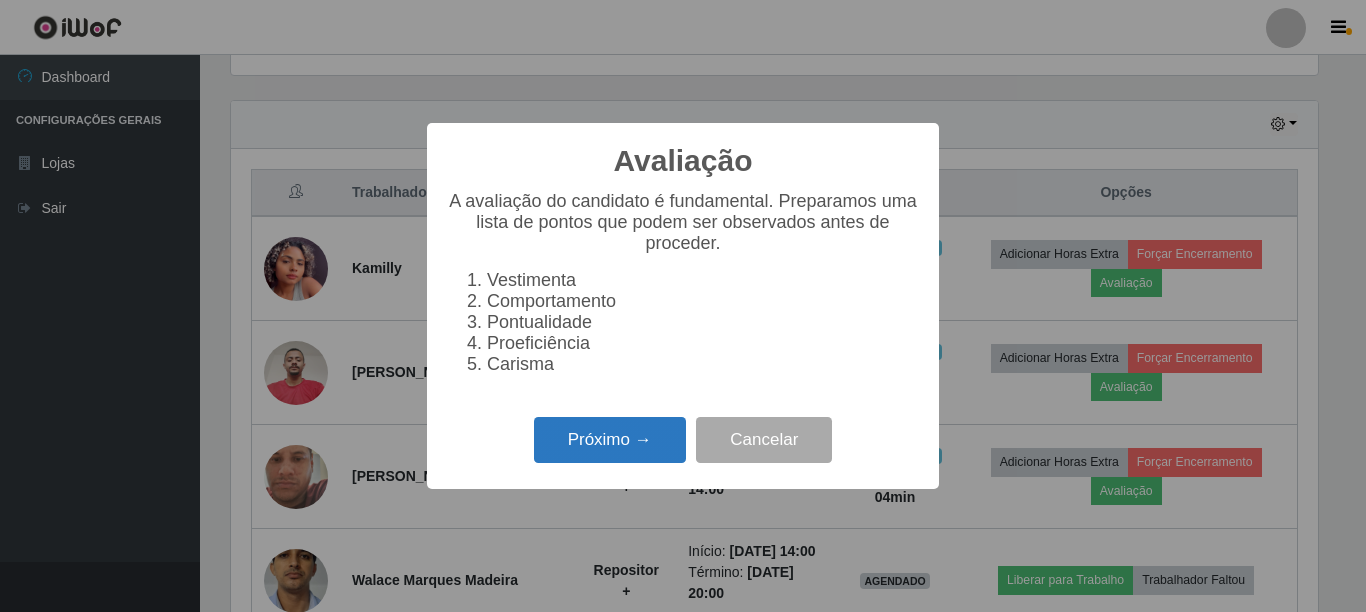 click on "Próximo →" at bounding box center [610, 440] 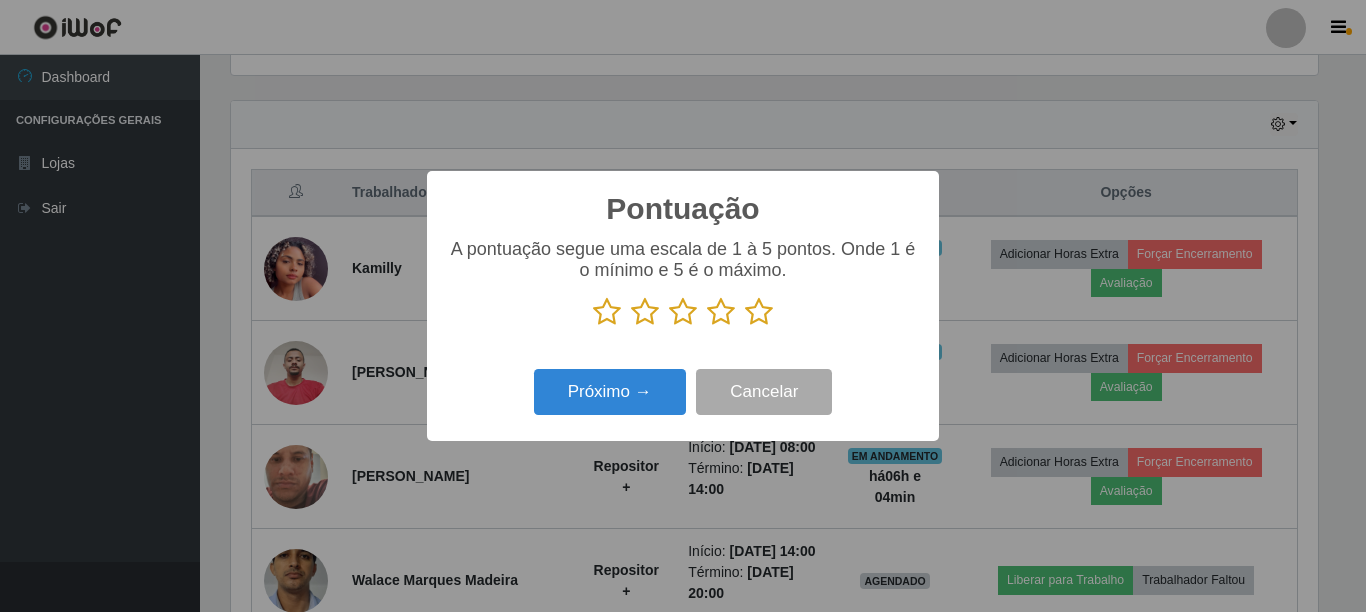 drag, startPoint x: 758, startPoint y: 316, endPoint x: 673, endPoint y: 347, distance: 90.47652 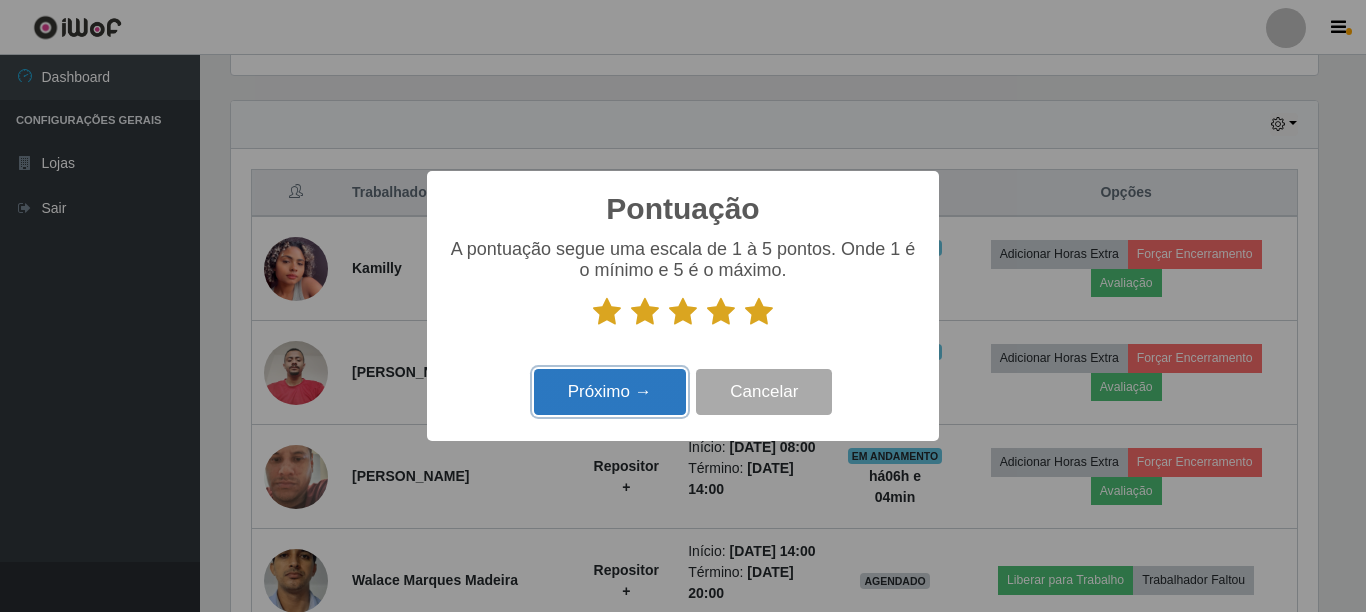 click on "Próximo →" at bounding box center [610, 392] 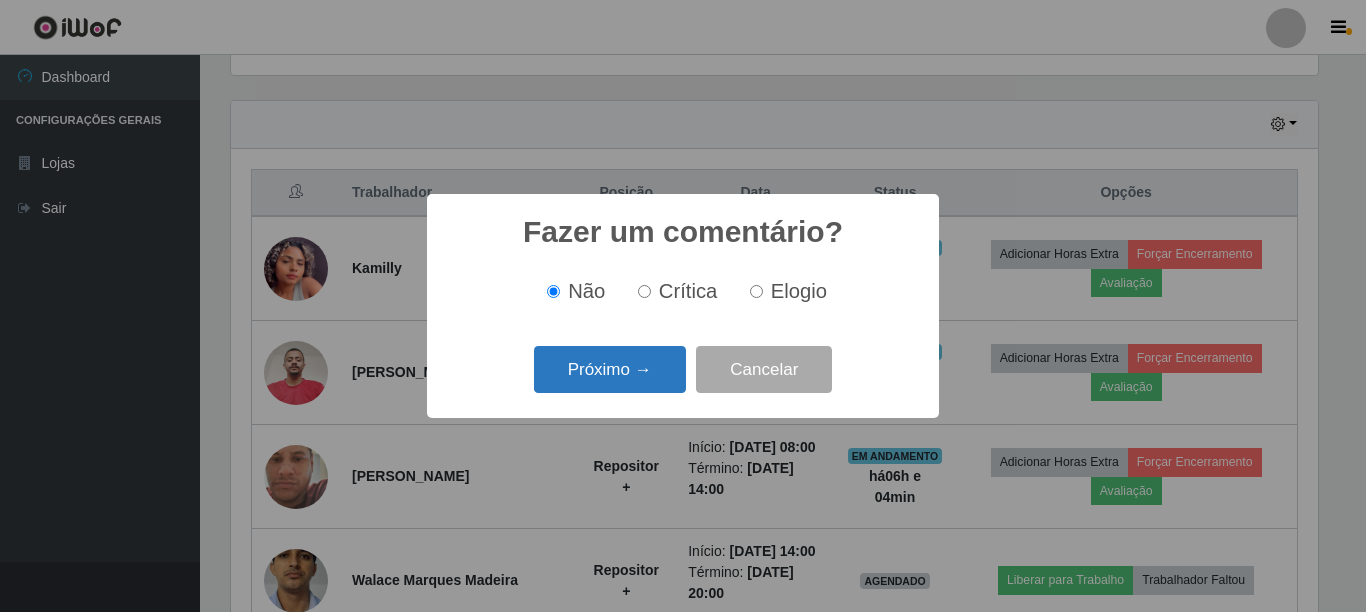 click on "Próximo →" at bounding box center [610, 369] 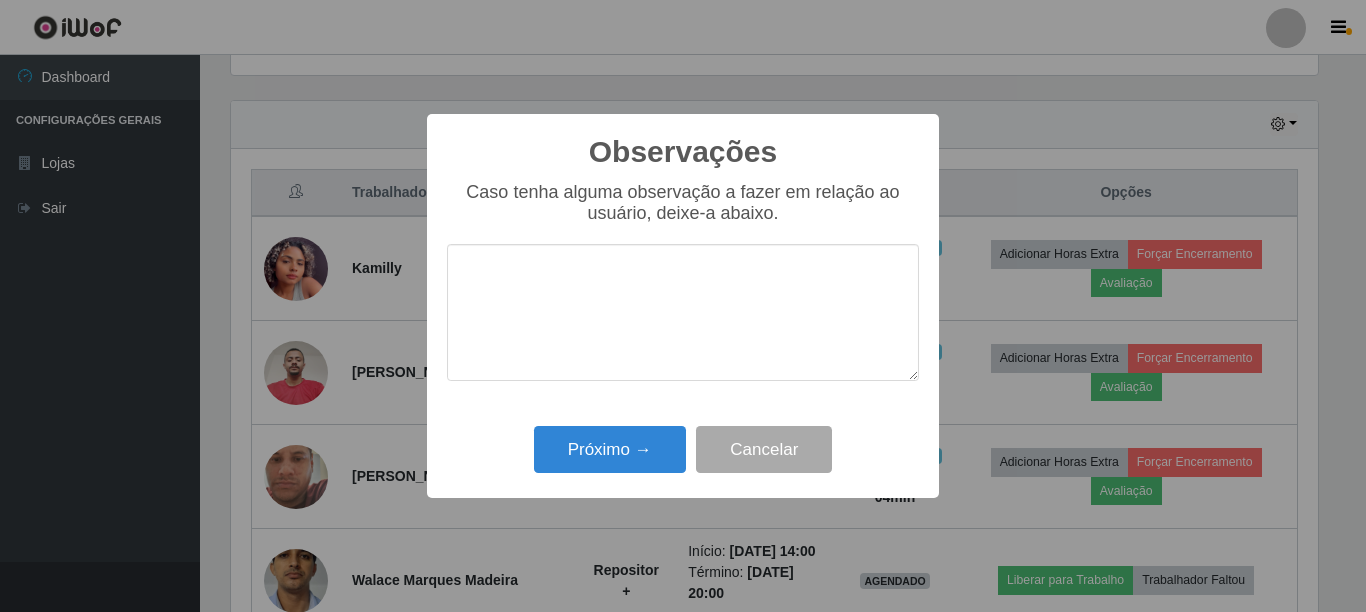click on "Próximo → Cancelar" at bounding box center [683, 449] 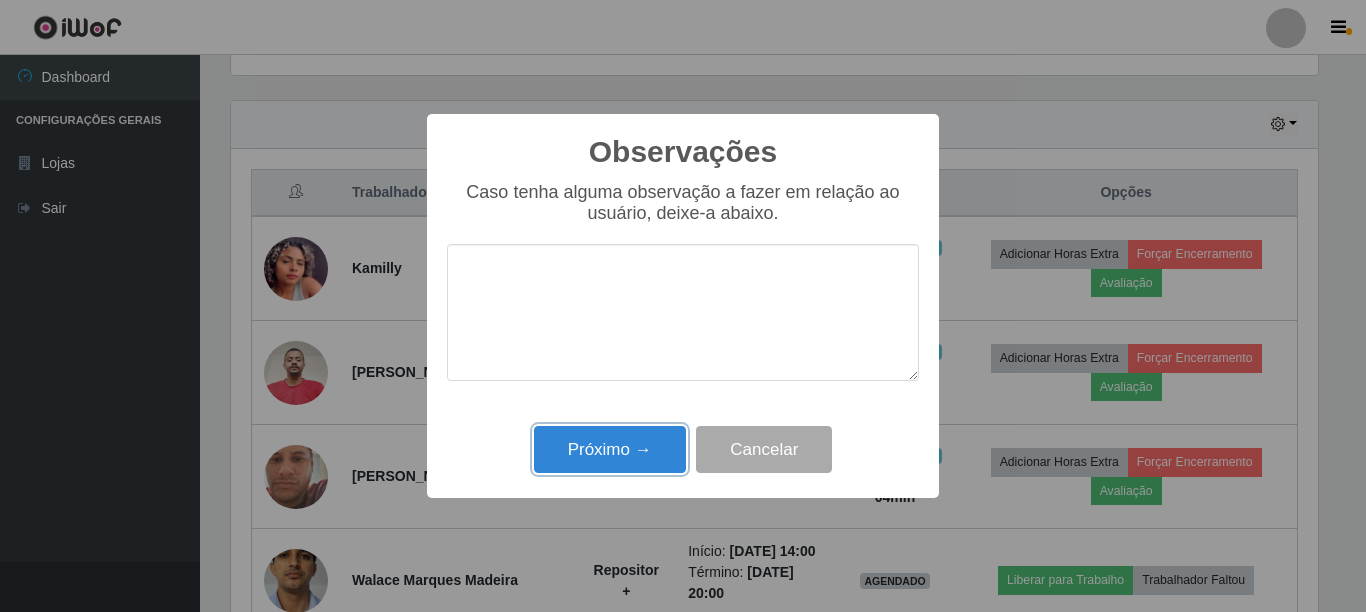 drag, startPoint x: 609, startPoint y: 465, endPoint x: 618, endPoint y: 452, distance: 15.811388 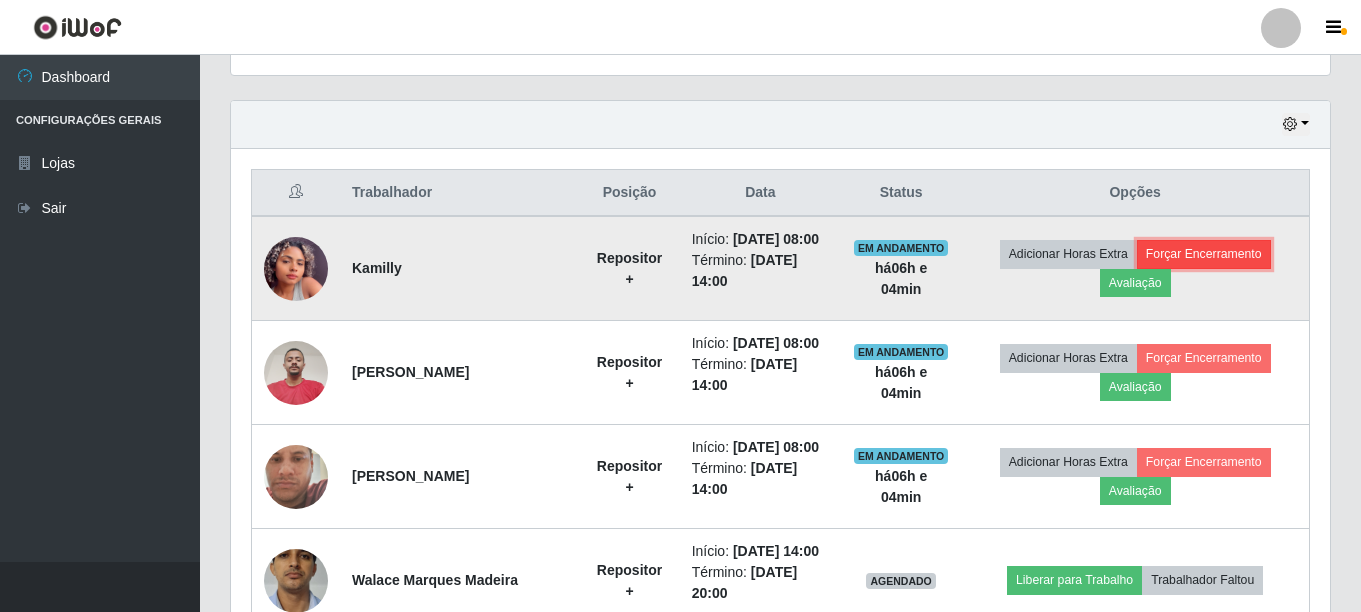 click on "Forçar Encerramento" at bounding box center [1204, 254] 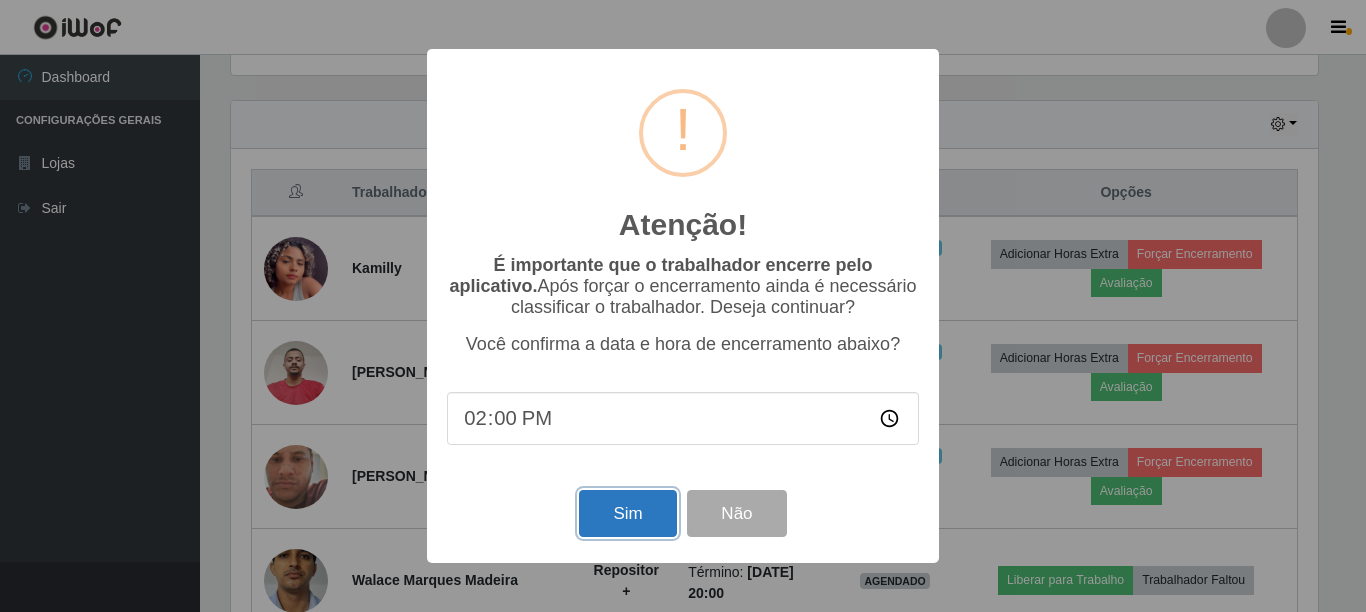 click on "Sim" at bounding box center (627, 513) 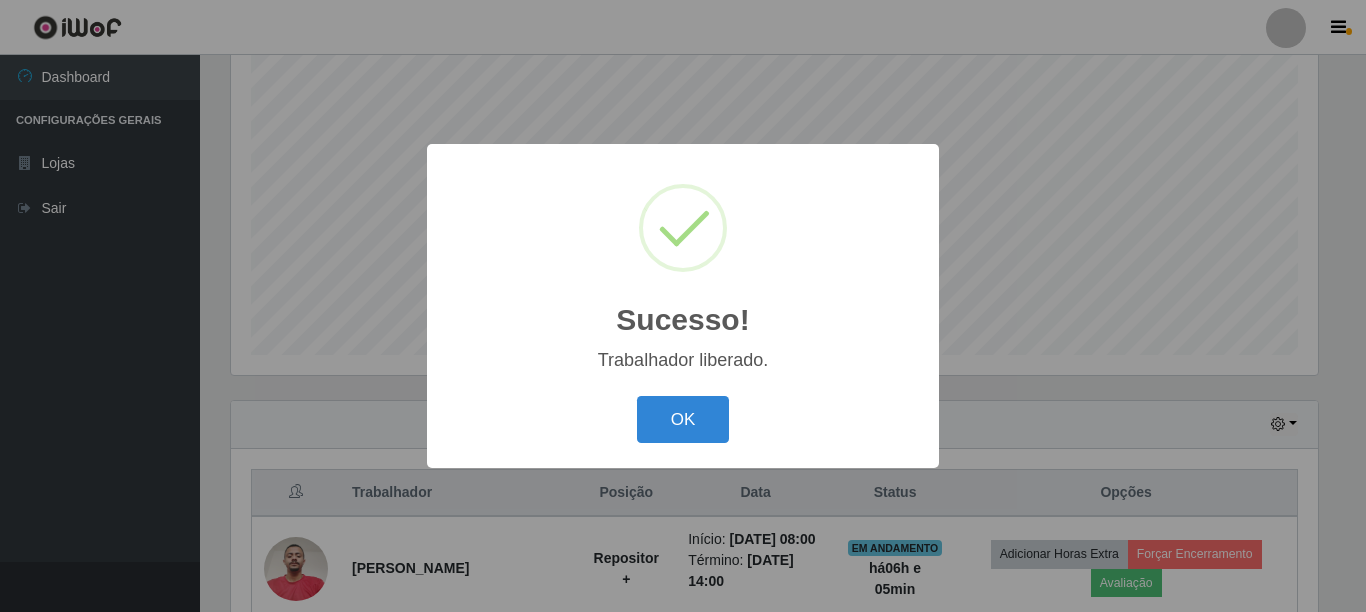 click on "OK" at bounding box center [683, 419] 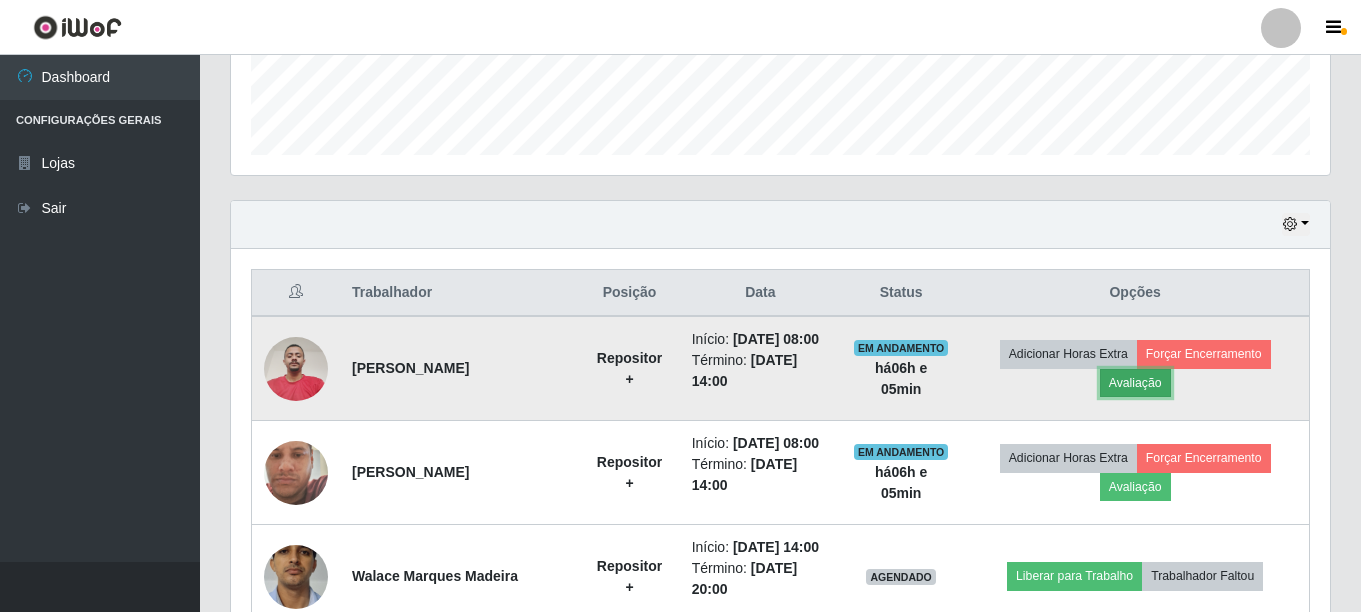 click on "Avaliação" at bounding box center (1135, 383) 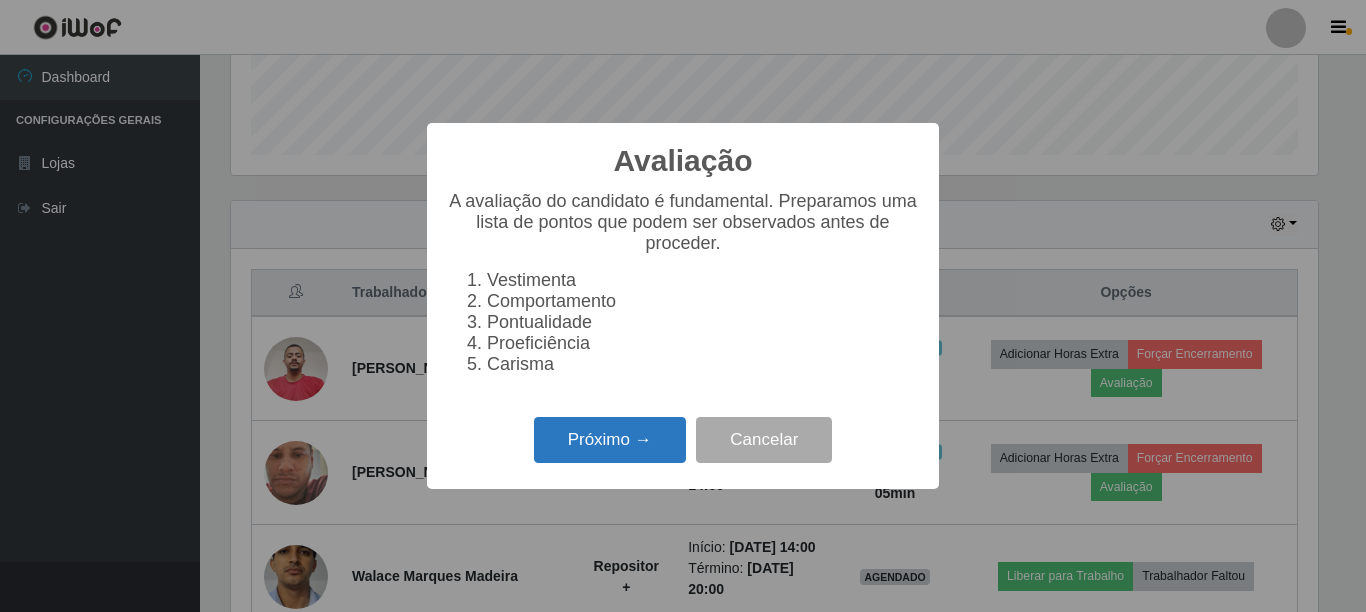 click on "Próximo →" at bounding box center [610, 440] 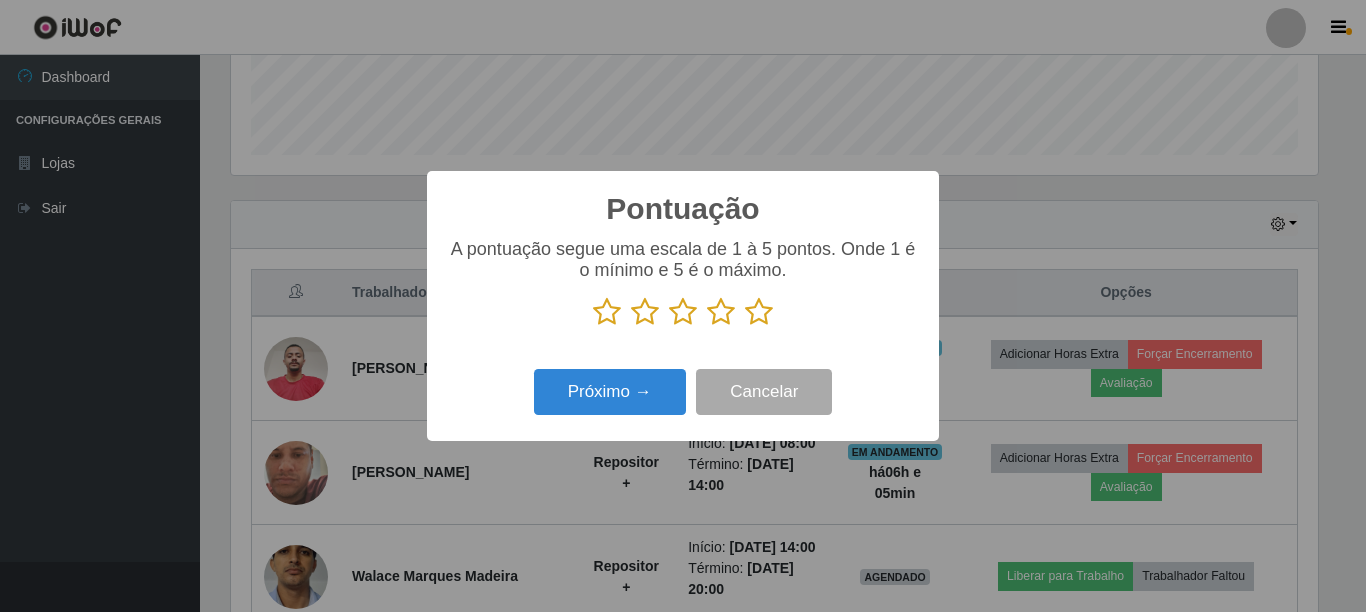 click at bounding box center (759, 312) 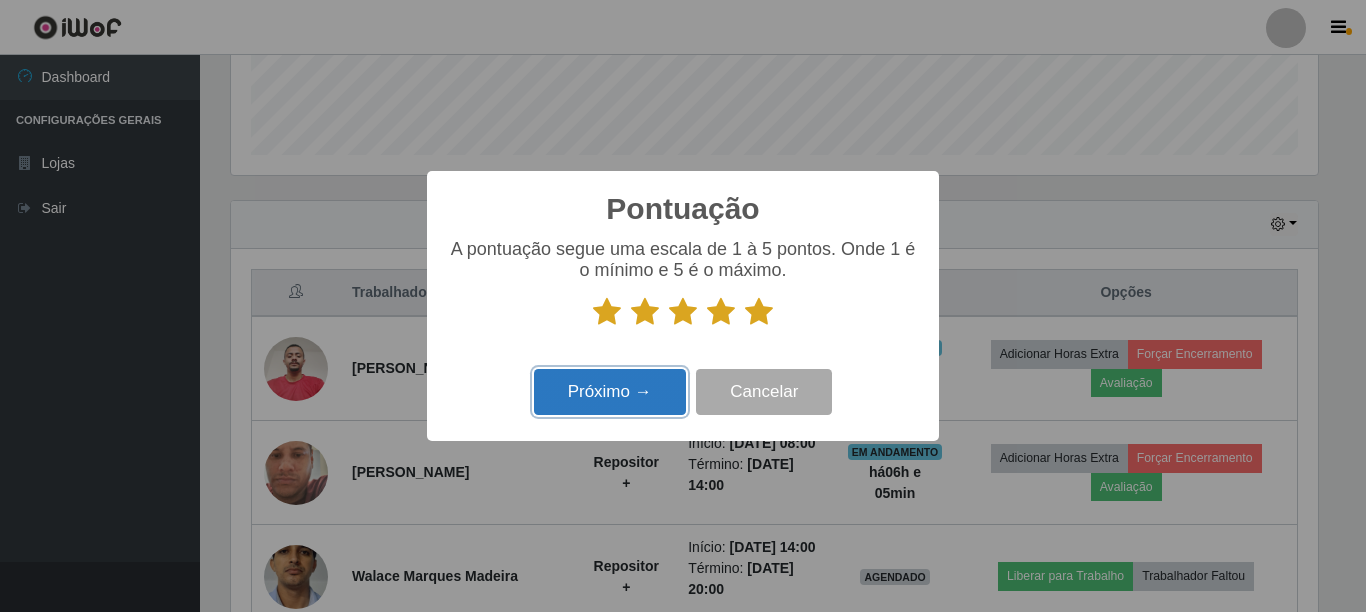 click on "Próximo →" at bounding box center [610, 392] 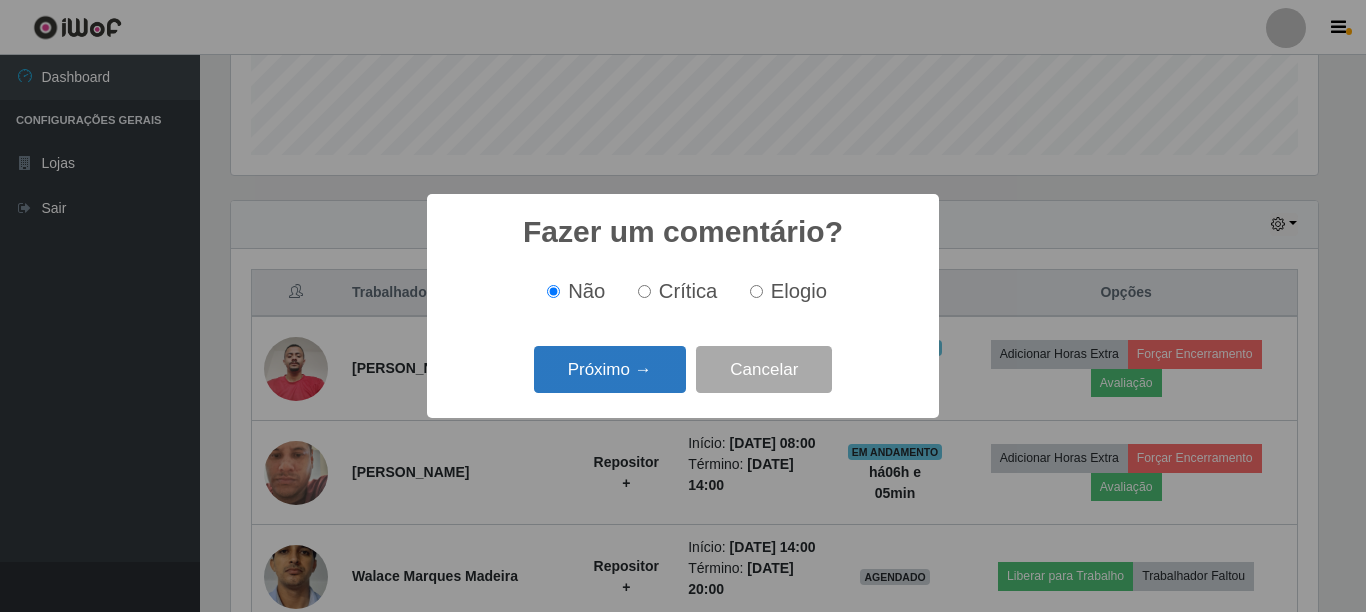 click on "Próximo →" at bounding box center [610, 369] 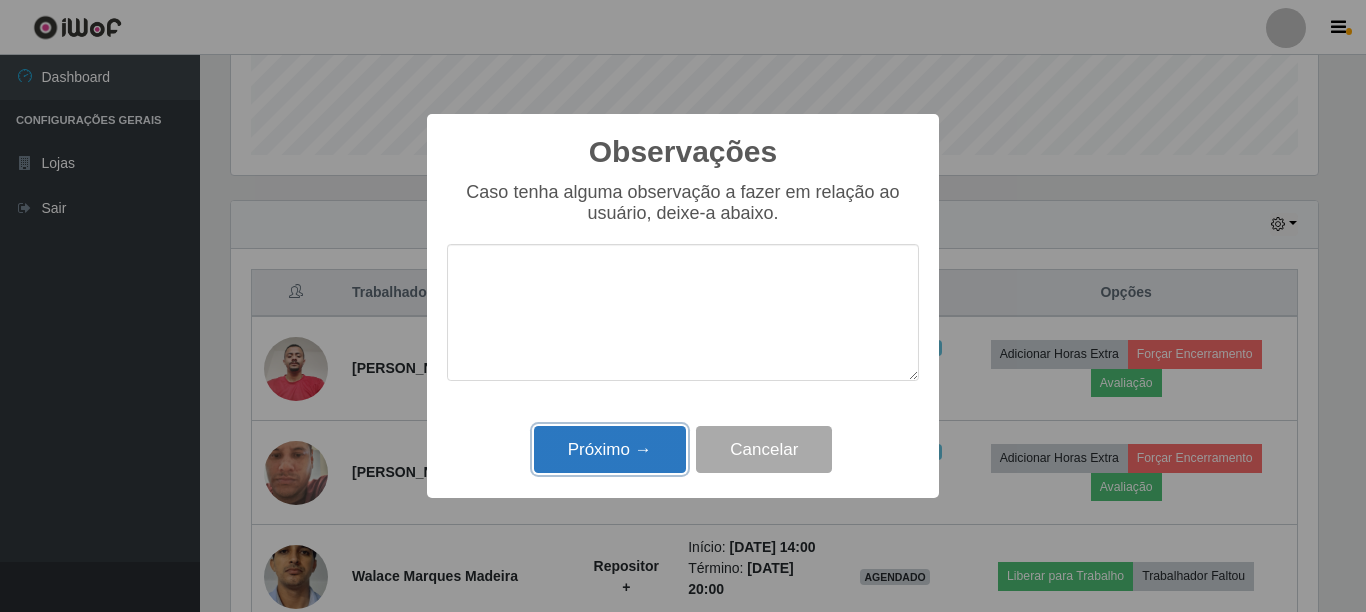 drag, startPoint x: 615, startPoint y: 444, endPoint x: 585, endPoint y: 442, distance: 30.066593 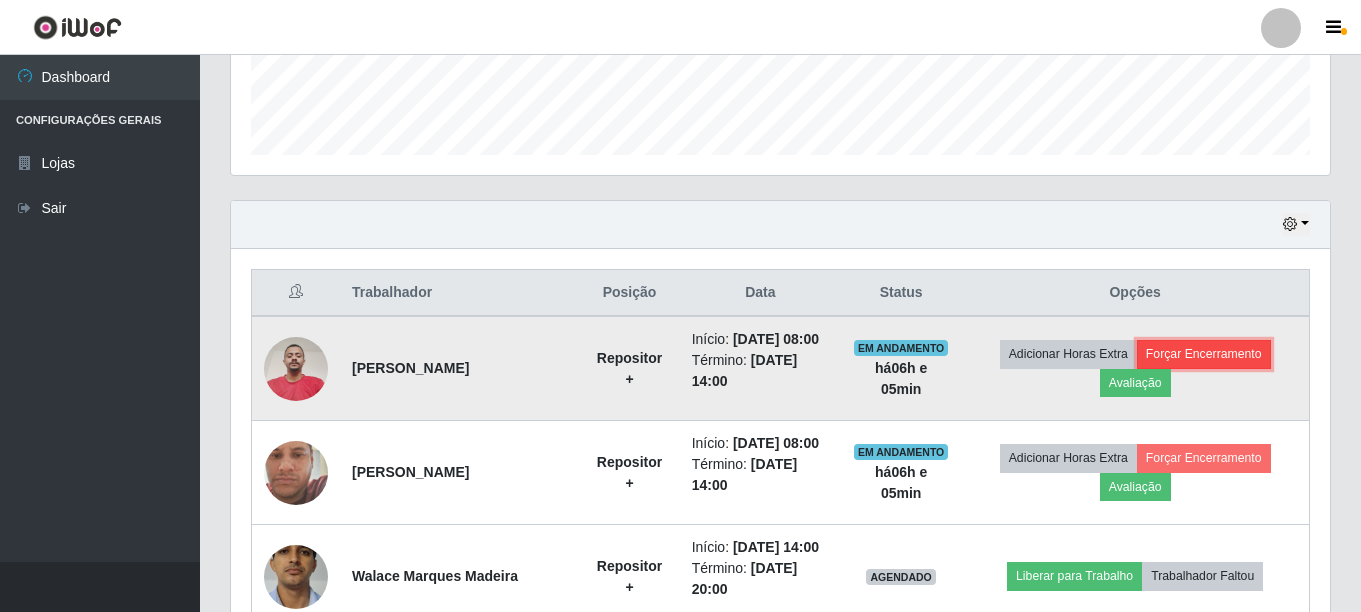 click on "Forçar Encerramento" at bounding box center [1204, 354] 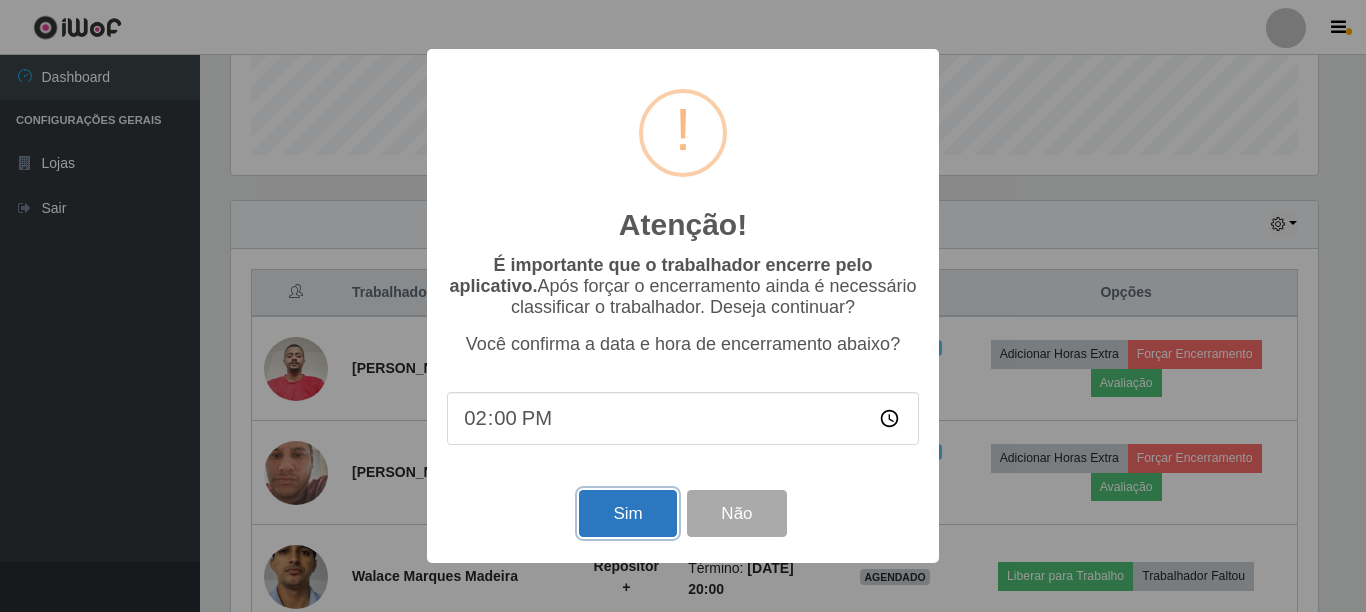 click on "Sim" at bounding box center (627, 513) 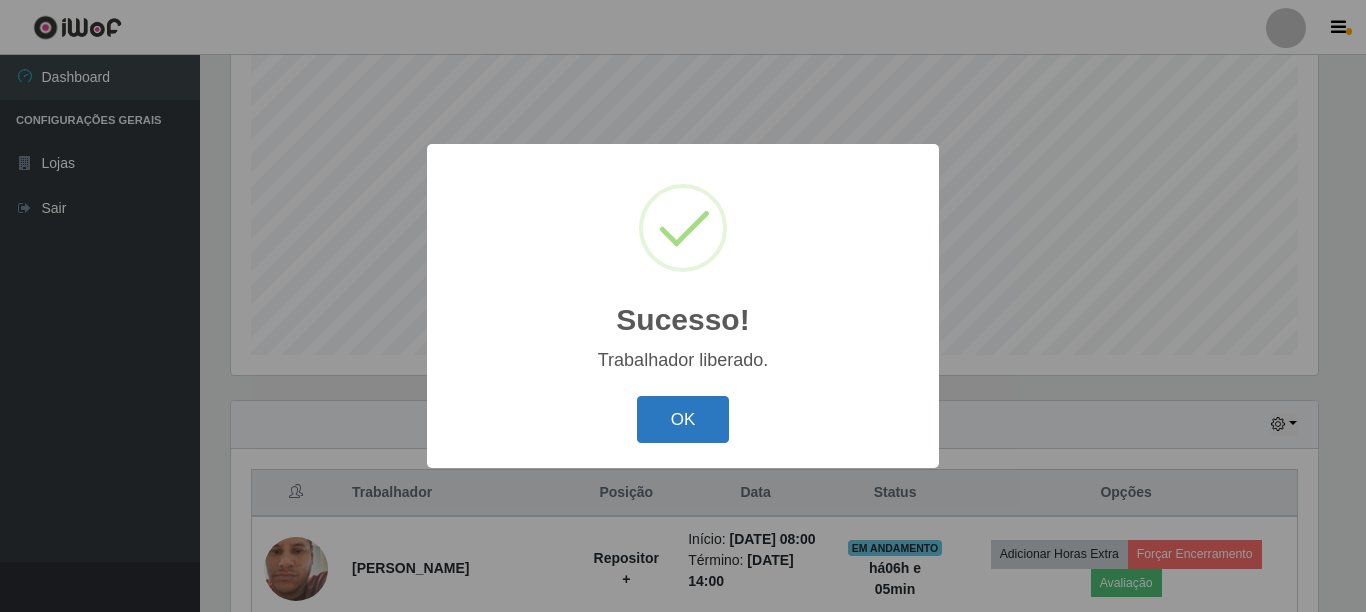 click on "OK" at bounding box center [683, 419] 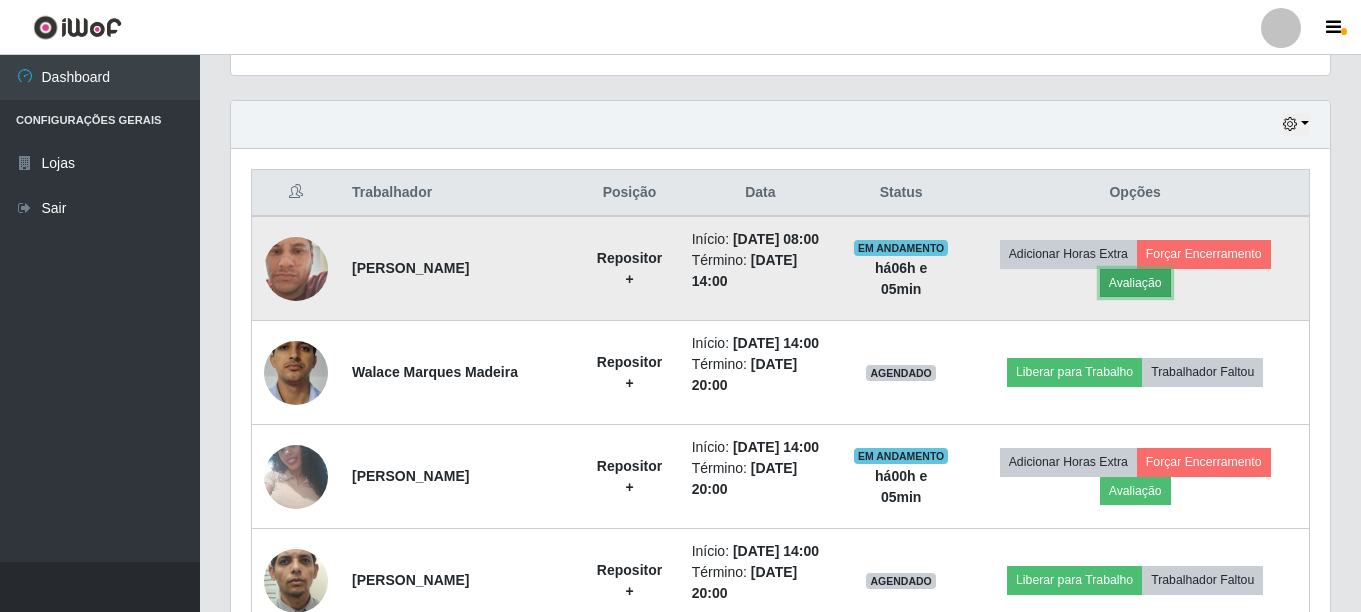 click on "Avaliação" at bounding box center [1135, 283] 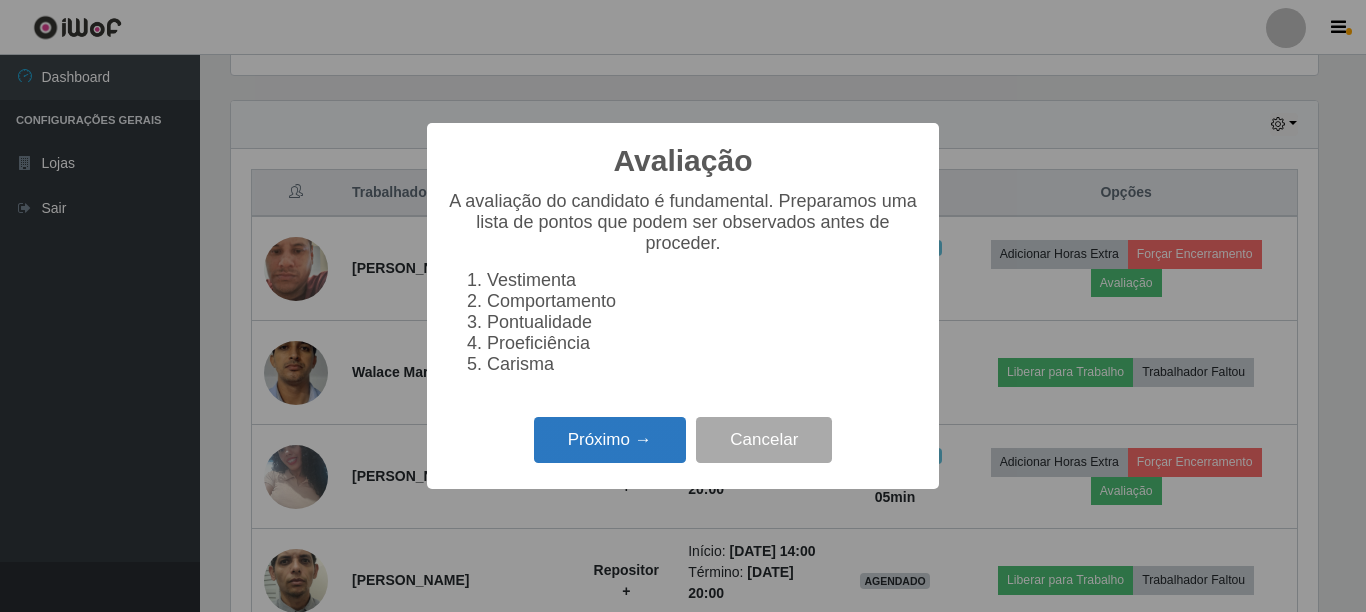 click on "Próximo →" at bounding box center (610, 440) 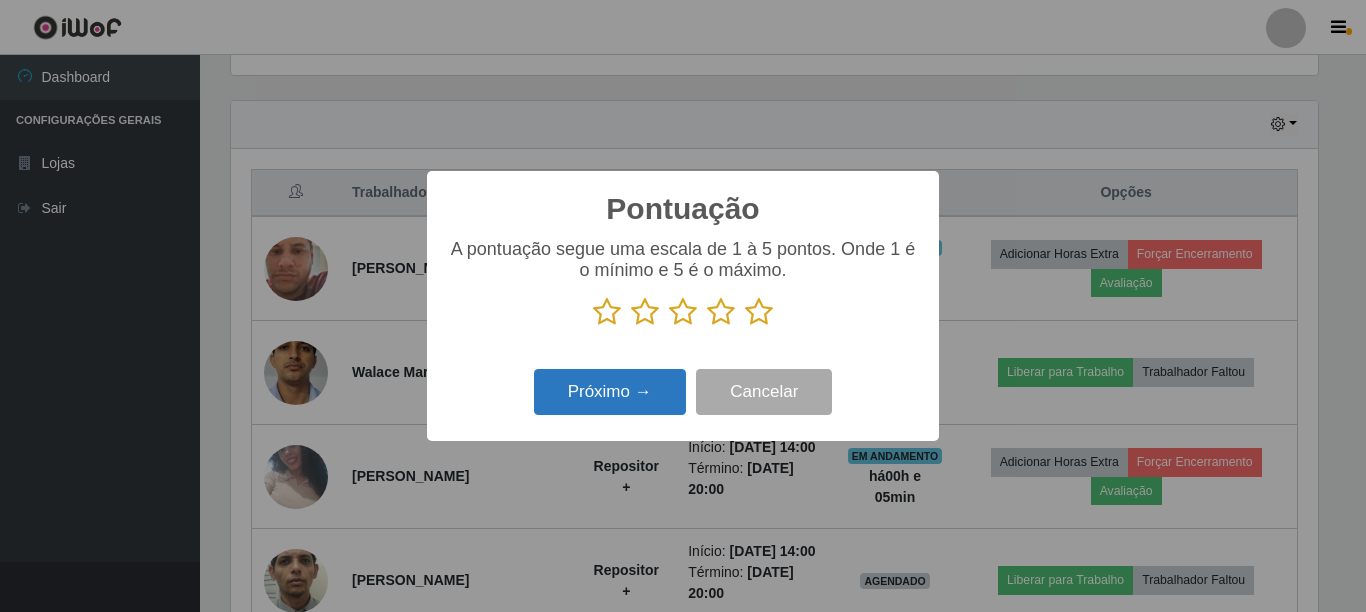 click on "Próximo →" at bounding box center [610, 392] 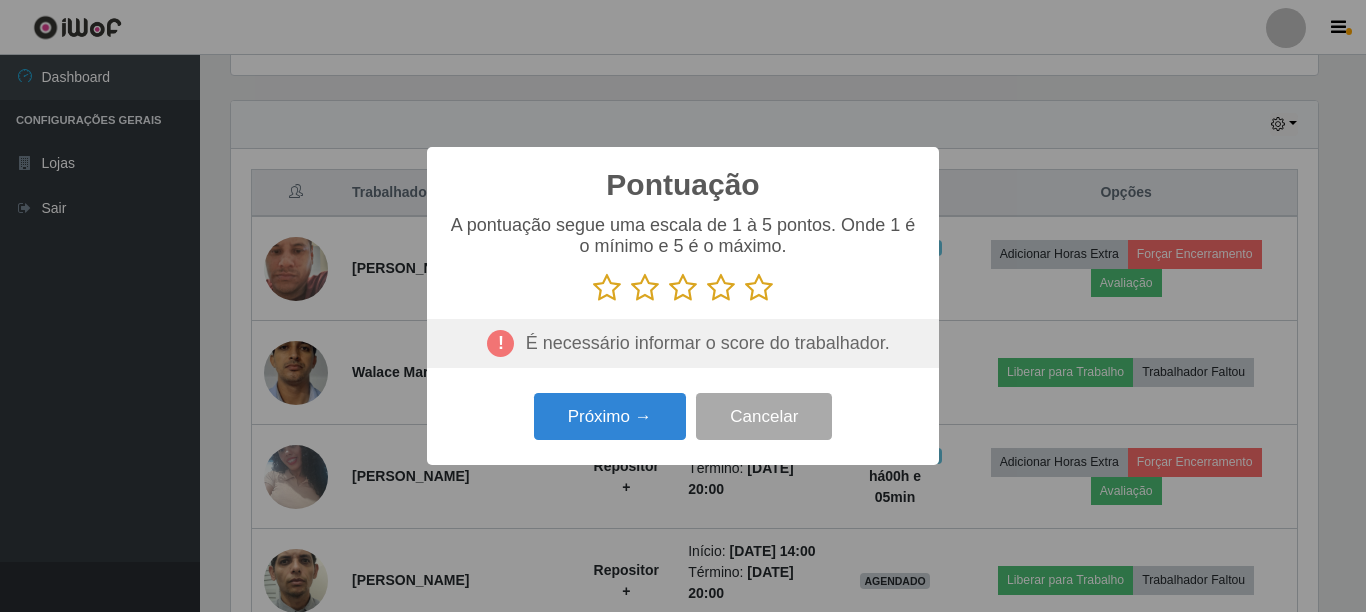 click at bounding box center (759, 288) 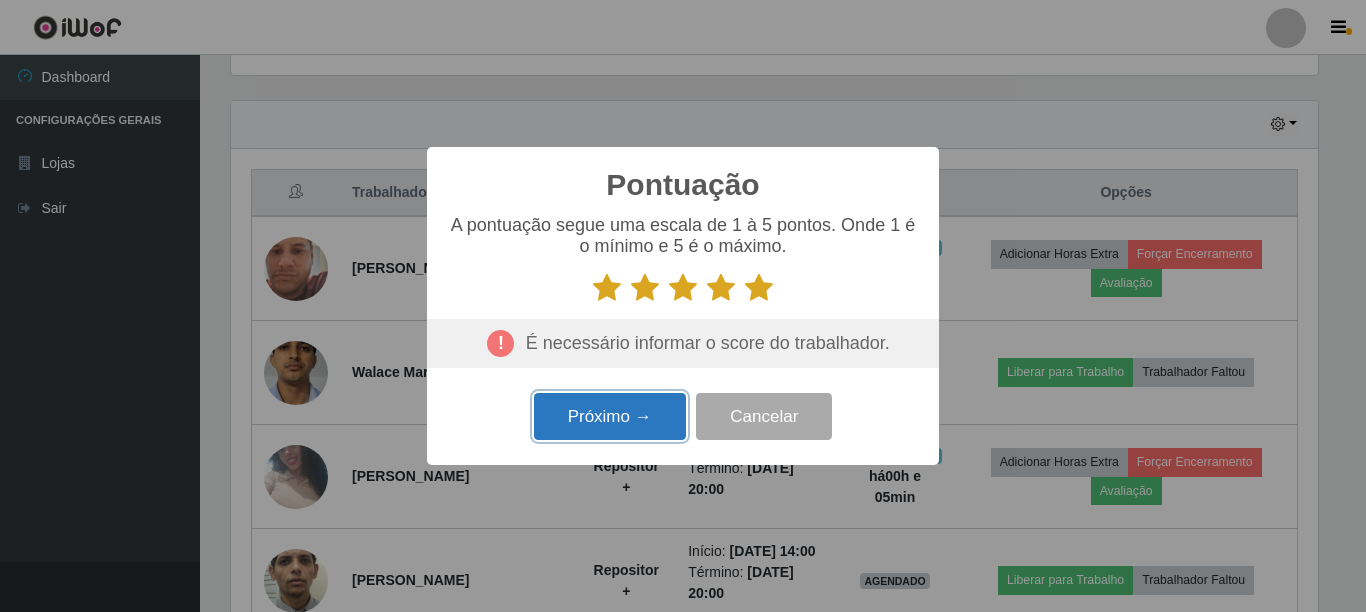 click on "Próximo →" at bounding box center [610, 416] 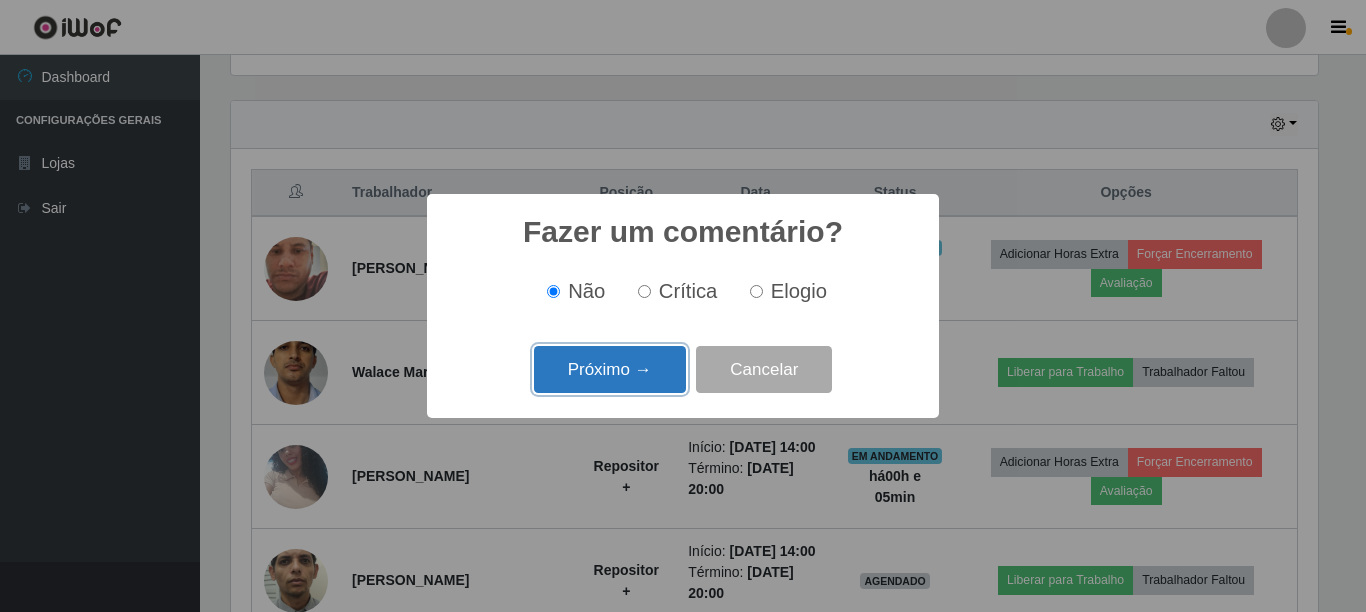 click on "Próximo →" at bounding box center (610, 369) 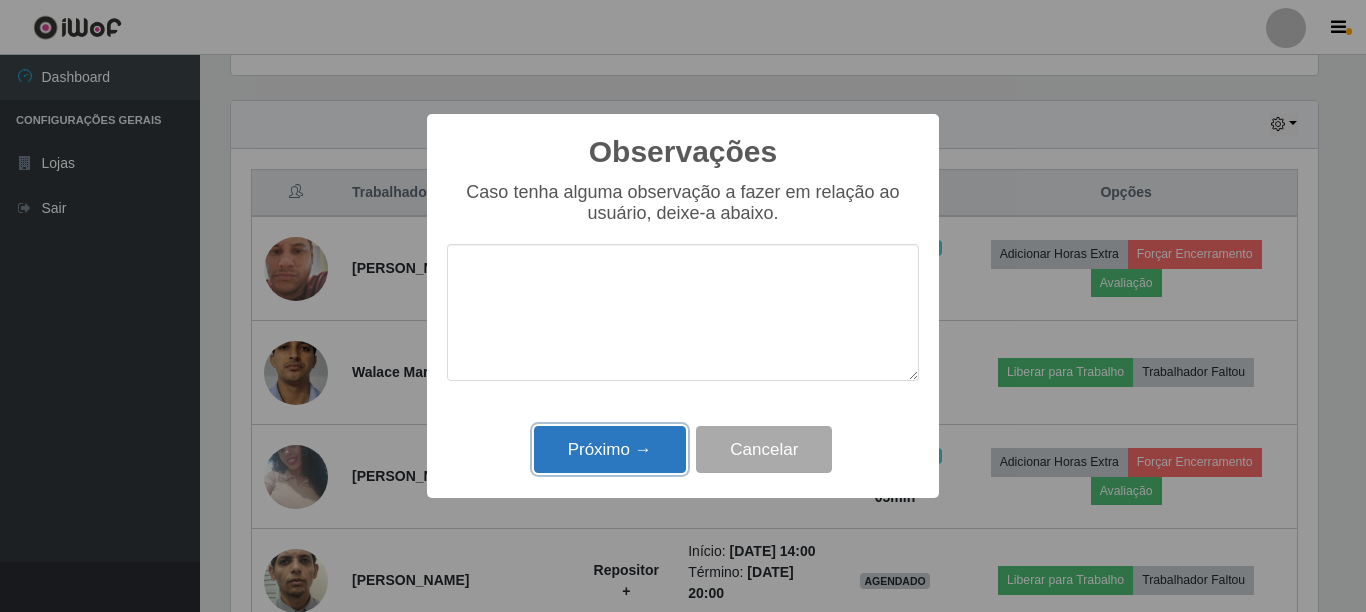 click on "Próximo →" at bounding box center [610, 449] 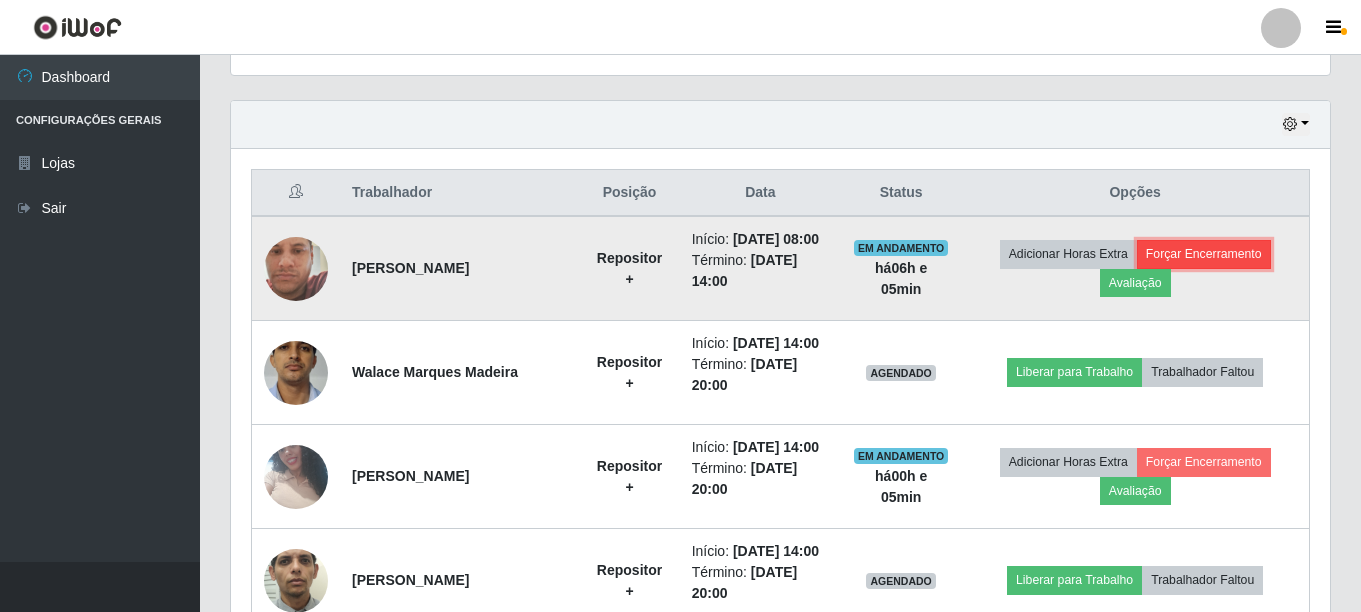 click on "Forçar Encerramento" at bounding box center [1204, 254] 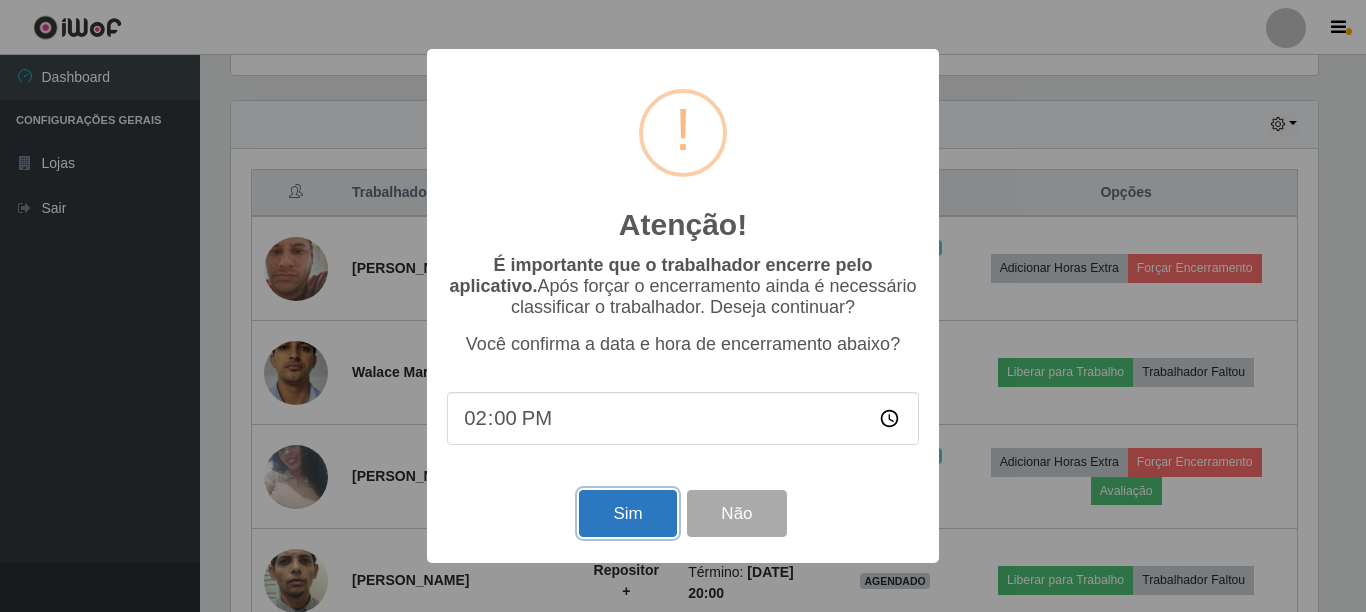 click on "Sim" at bounding box center [627, 513] 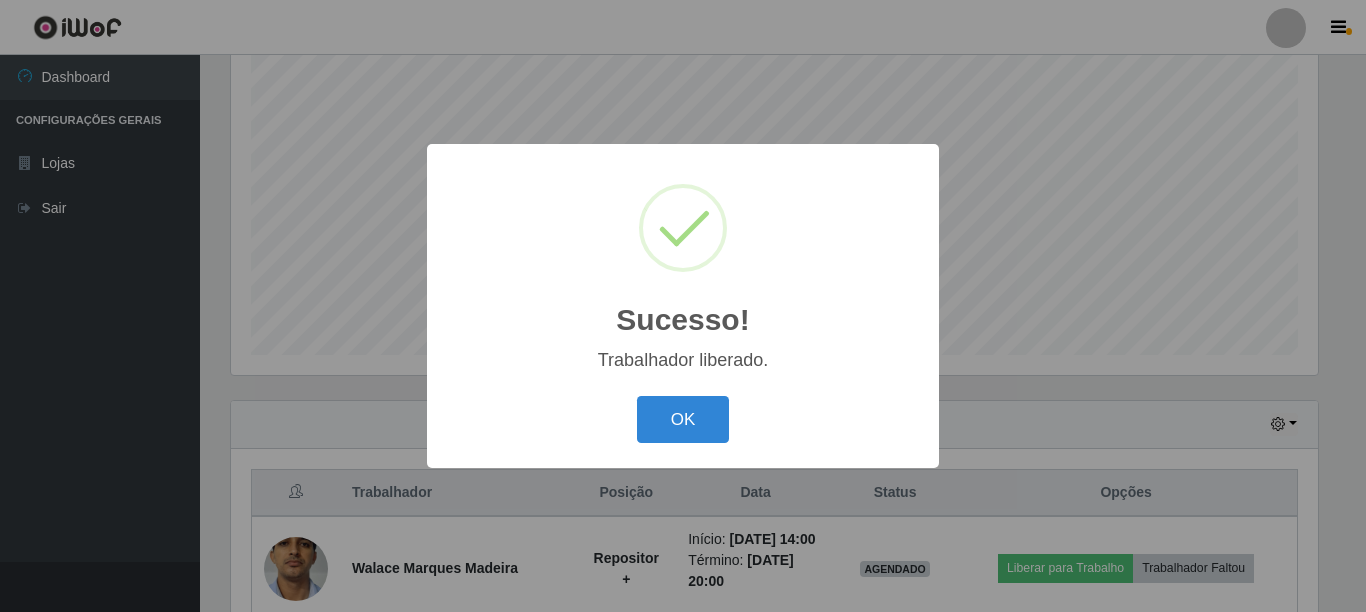 drag, startPoint x: 700, startPoint y: 405, endPoint x: 598, endPoint y: 406, distance: 102.0049 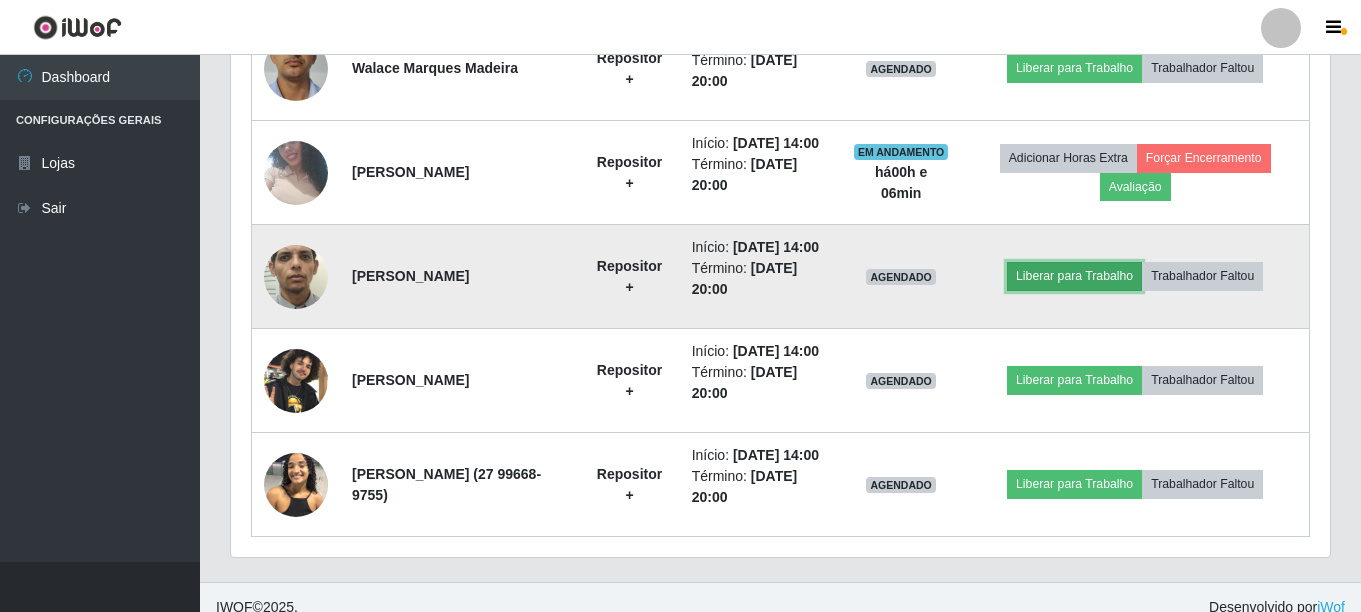 click on "Liberar para Trabalho" at bounding box center (1074, 276) 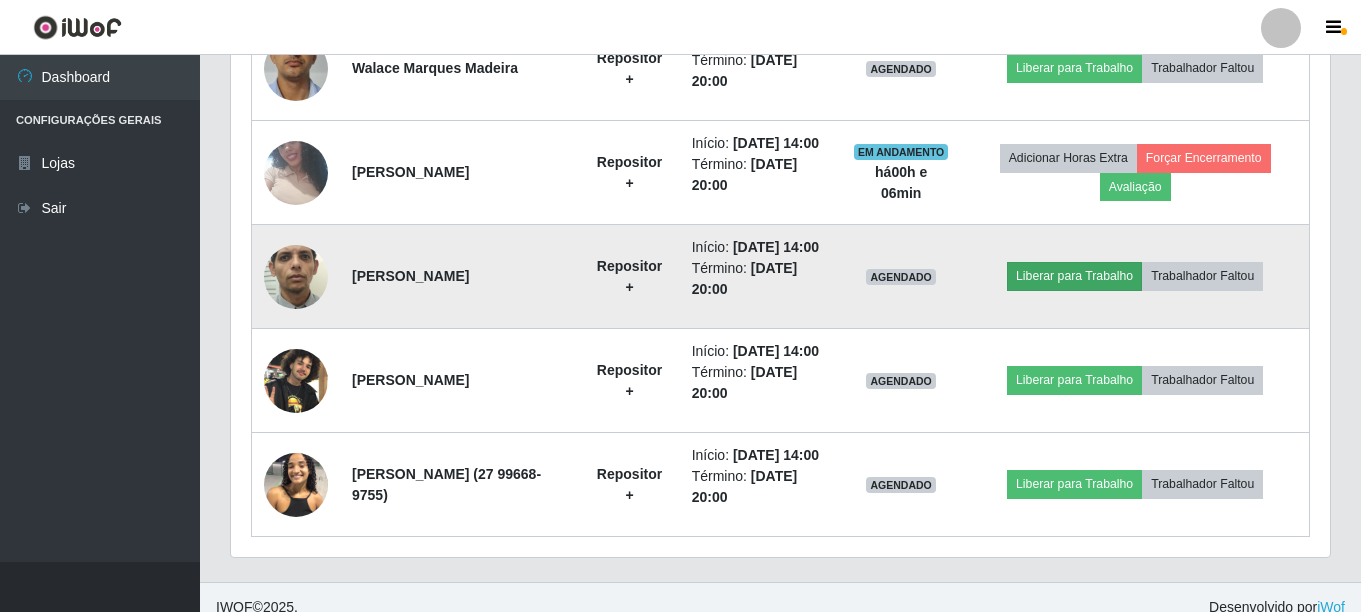 scroll, scrollTop: 999585, scrollLeft: 998913, axis: both 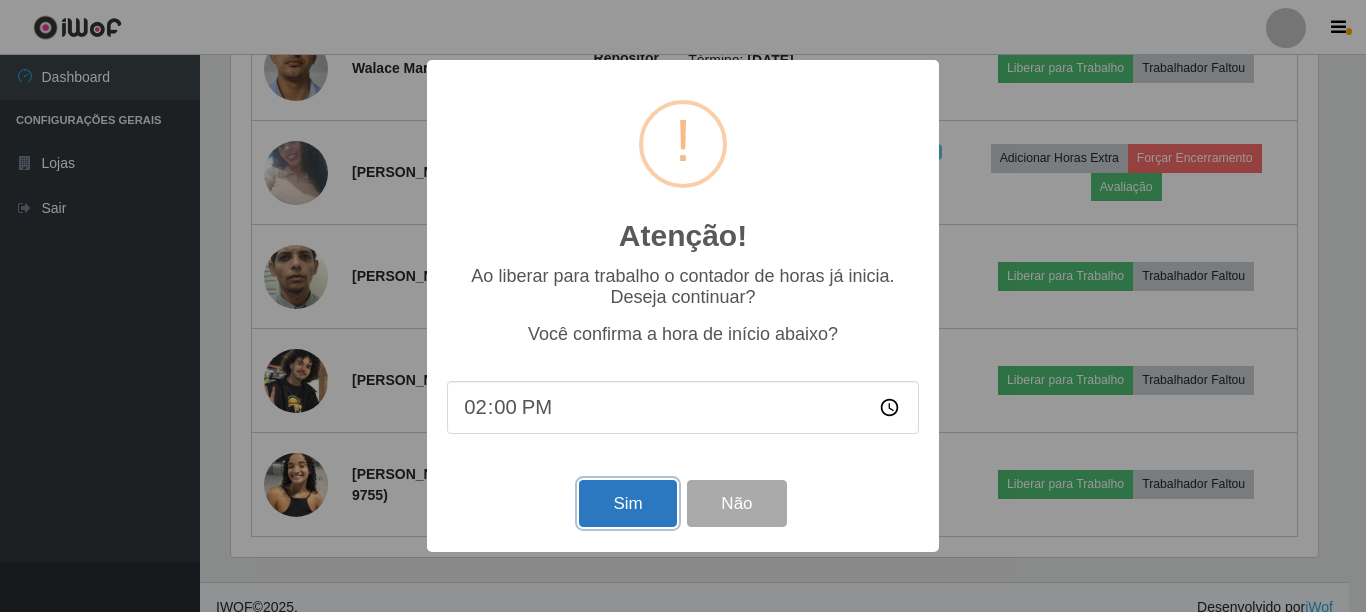click on "Sim" at bounding box center [627, 503] 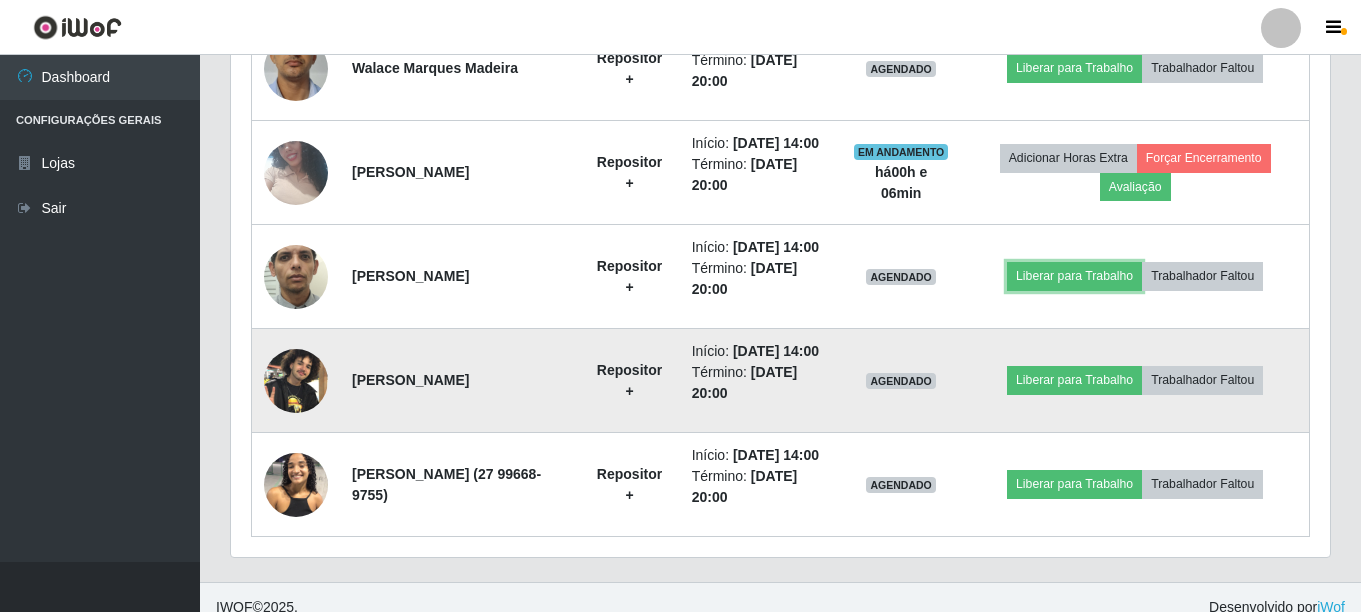 scroll, scrollTop: 999585, scrollLeft: 998901, axis: both 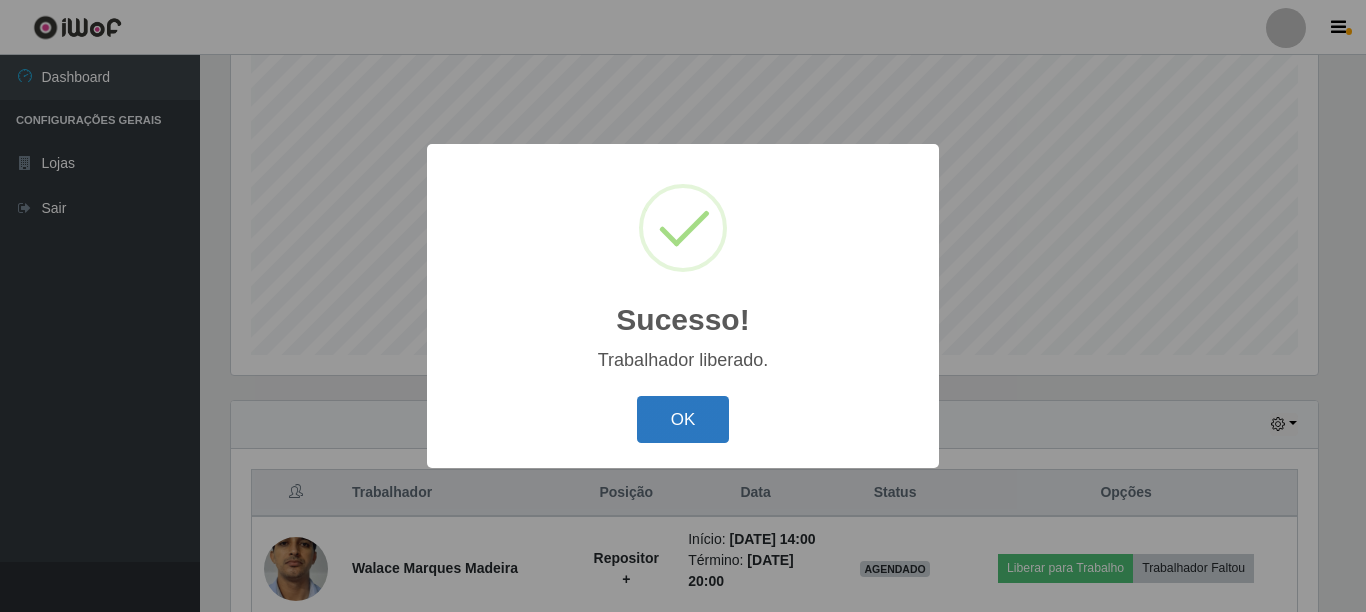 click on "OK" at bounding box center (683, 419) 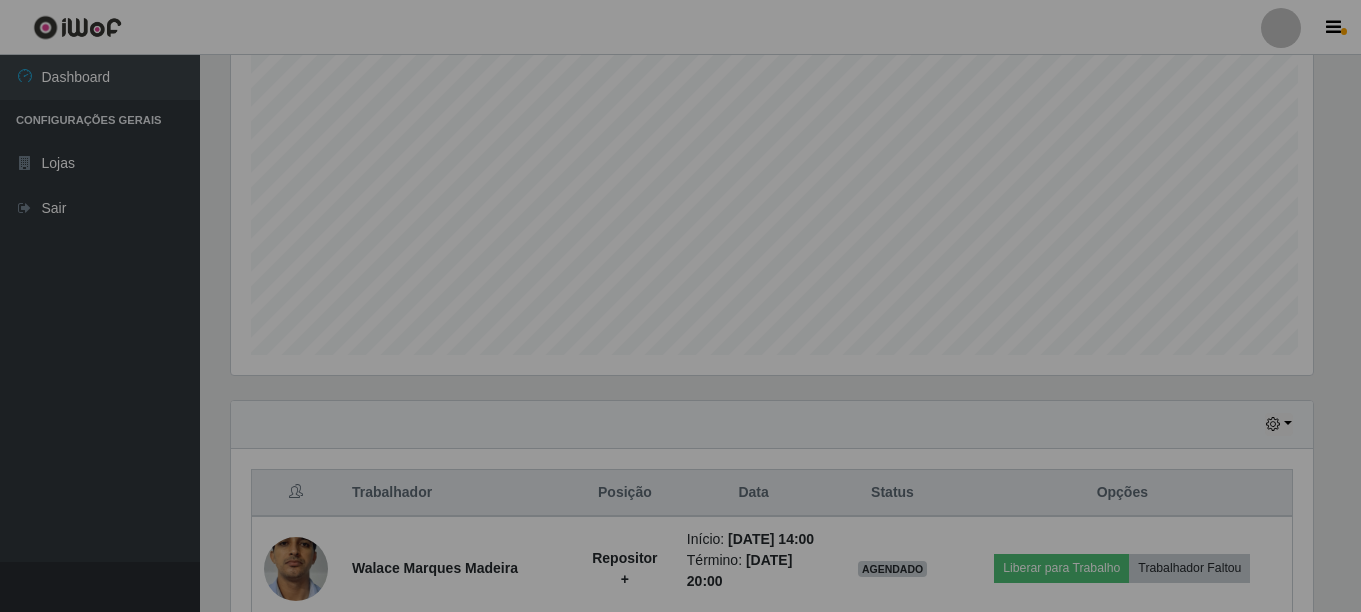 scroll, scrollTop: 999585, scrollLeft: 998901, axis: both 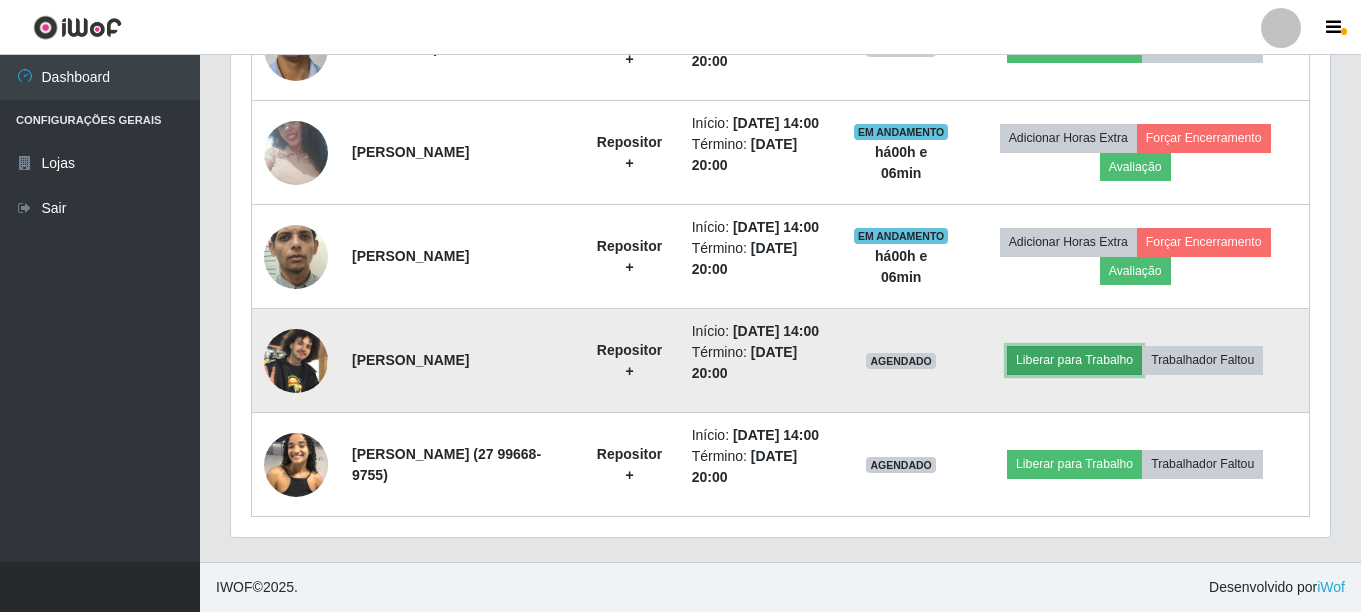 click on "Liberar para Trabalho" at bounding box center [1074, 360] 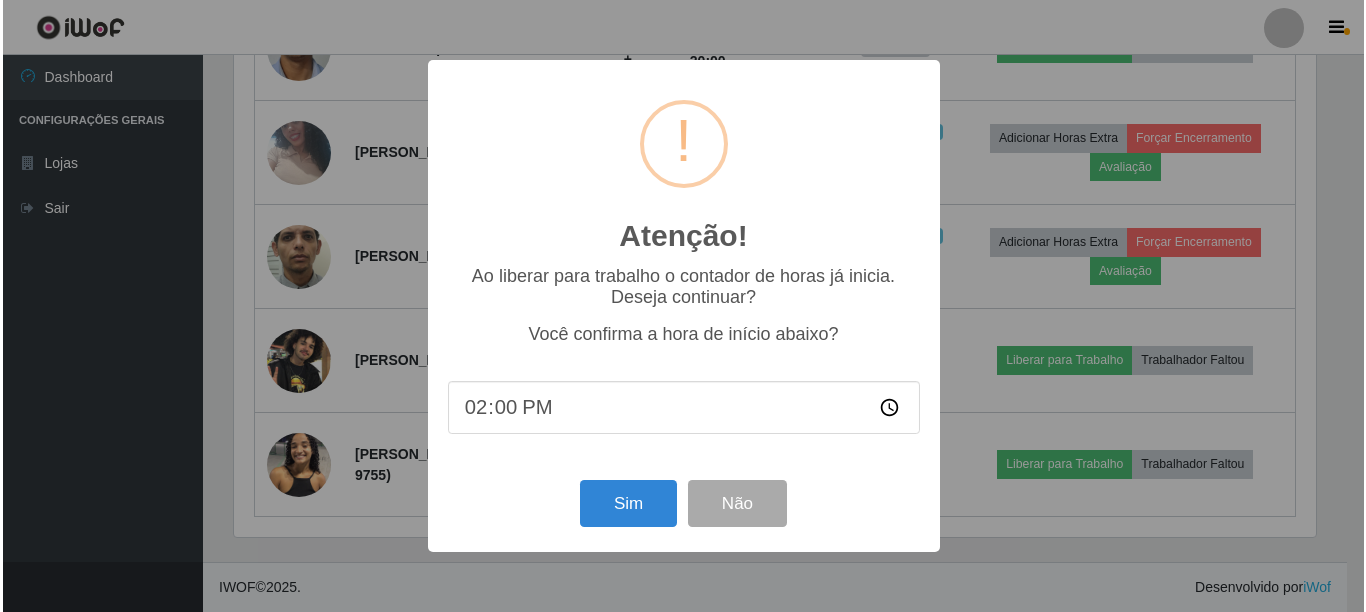 scroll, scrollTop: 999585, scrollLeft: 998913, axis: both 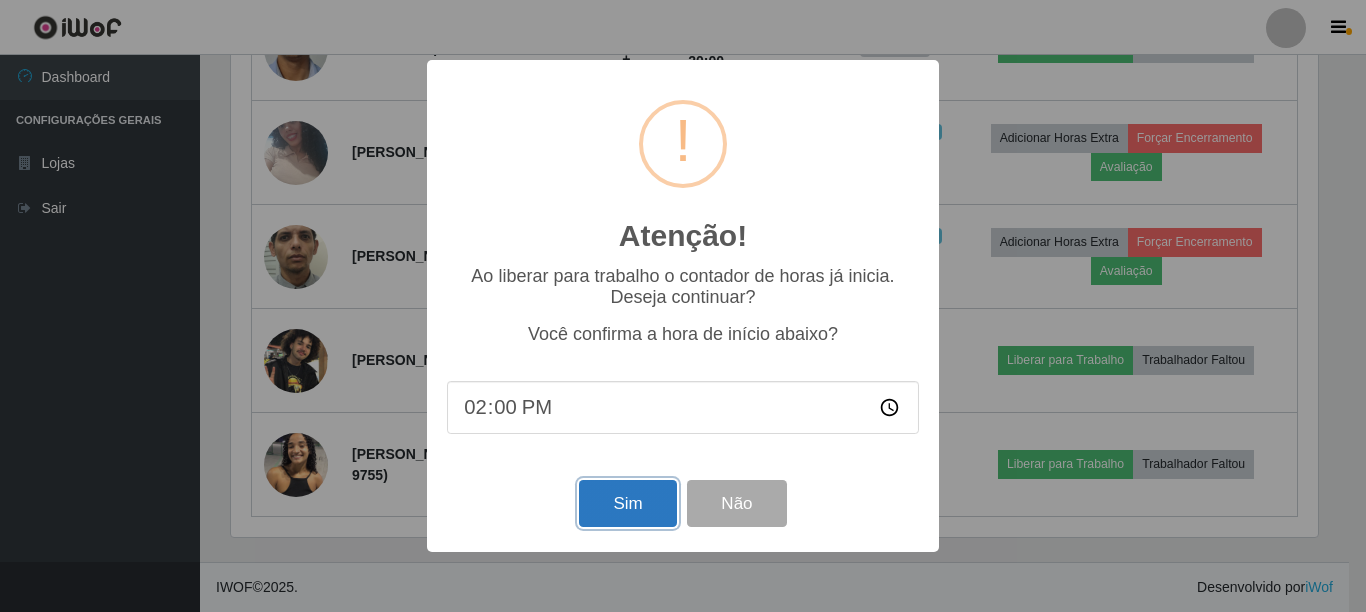 click on "Sim" at bounding box center [627, 503] 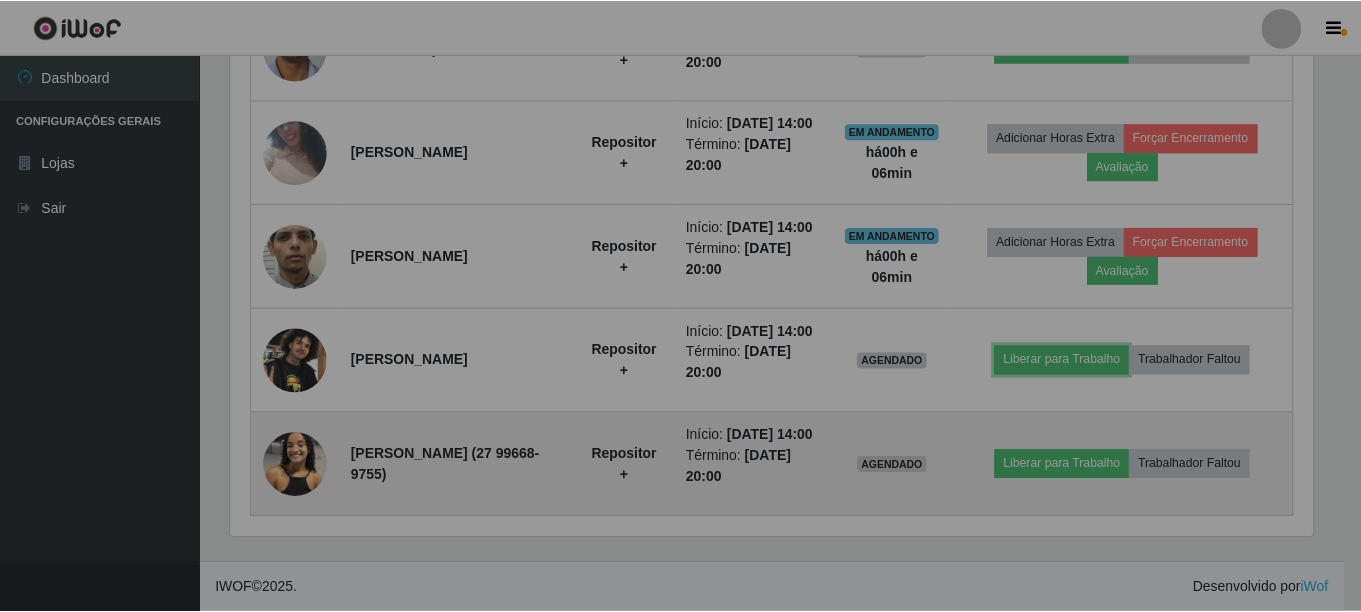 scroll, scrollTop: 999585, scrollLeft: 998901, axis: both 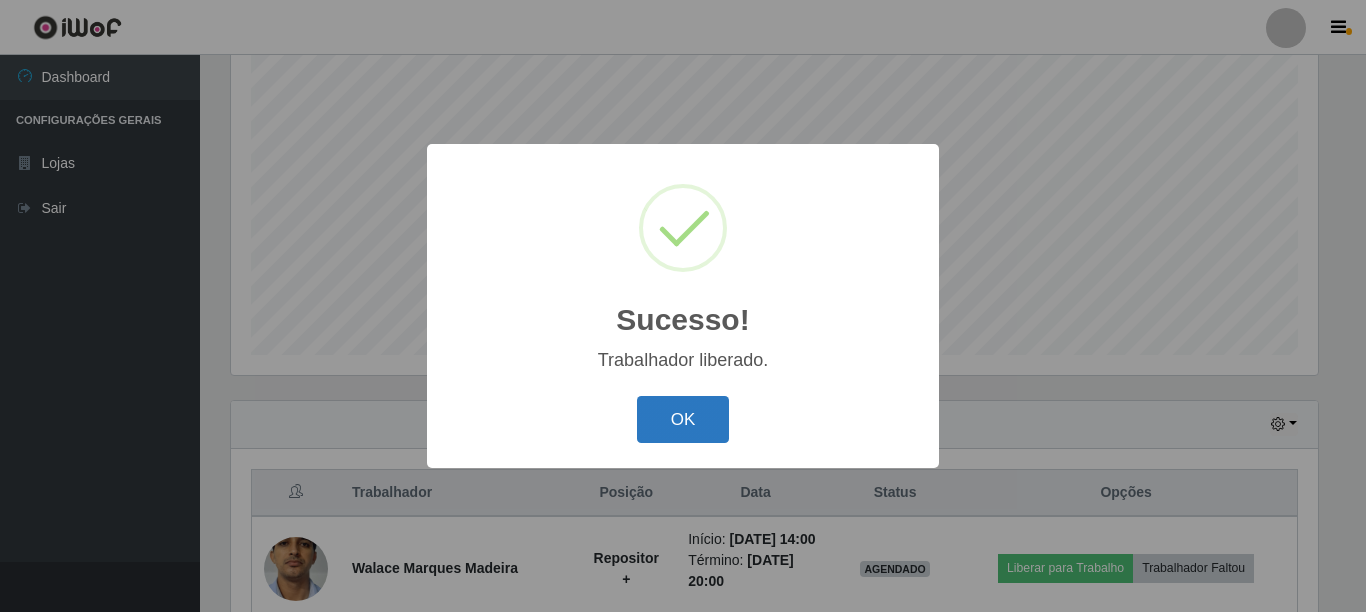 click on "OK" at bounding box center [683, 419] 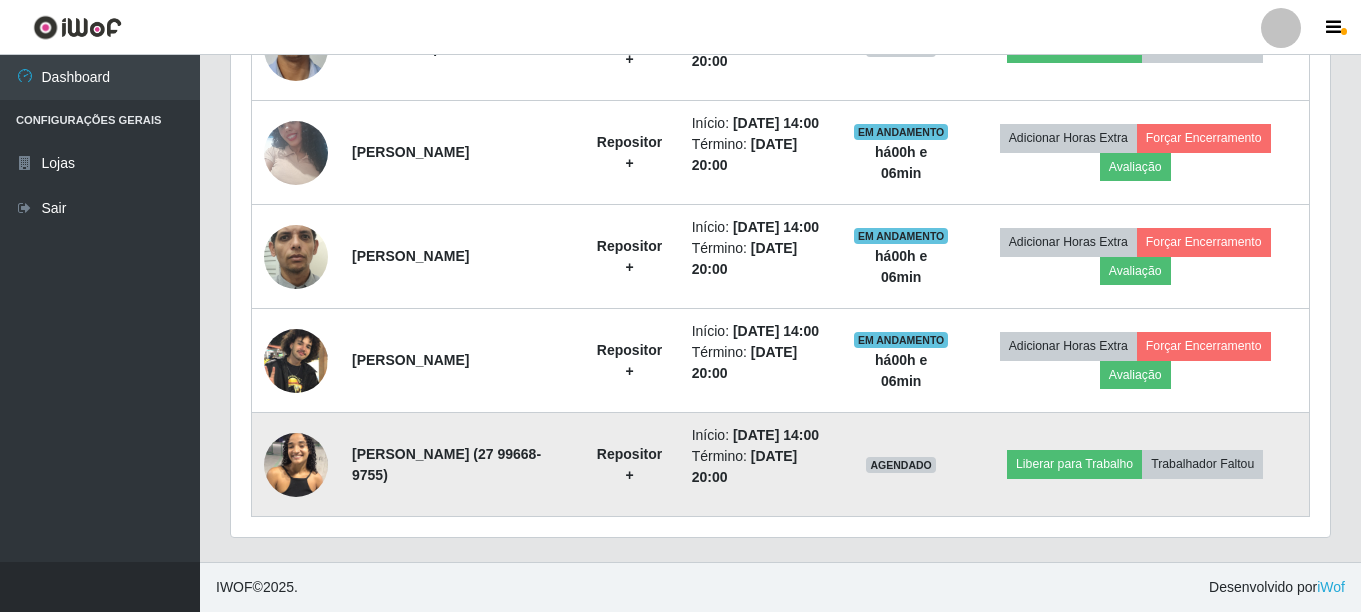 click at bounding box center [296, 465] 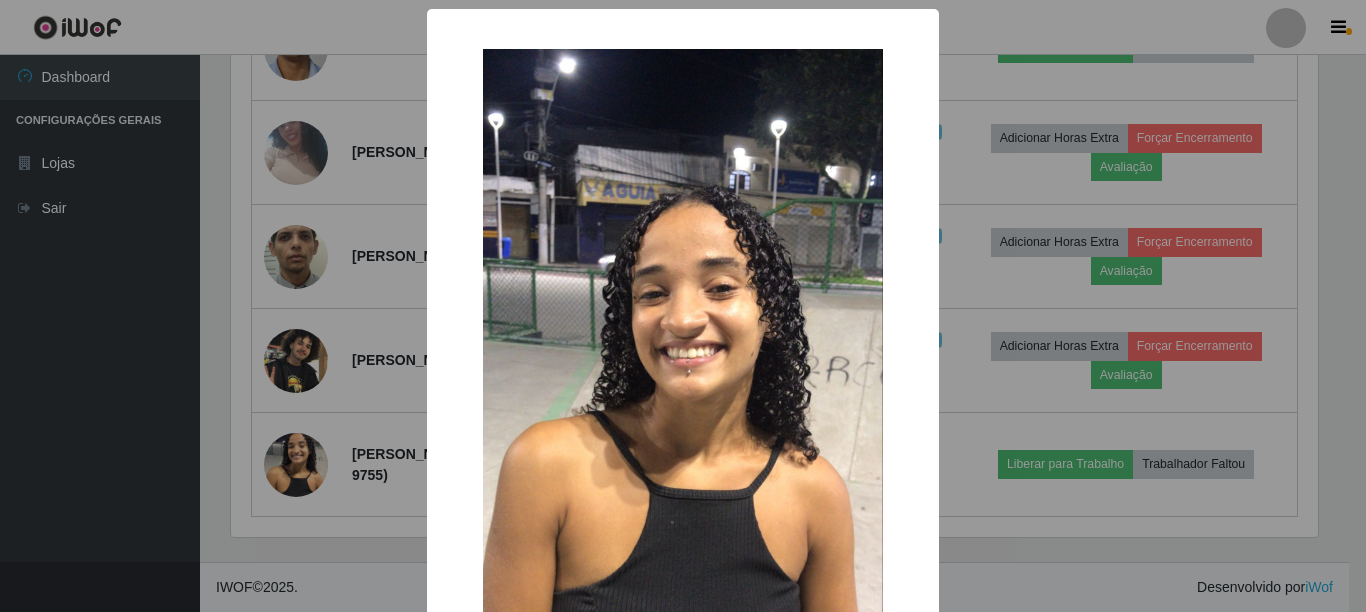 click on "× OK Cancel" at bounding box center (683, 306) 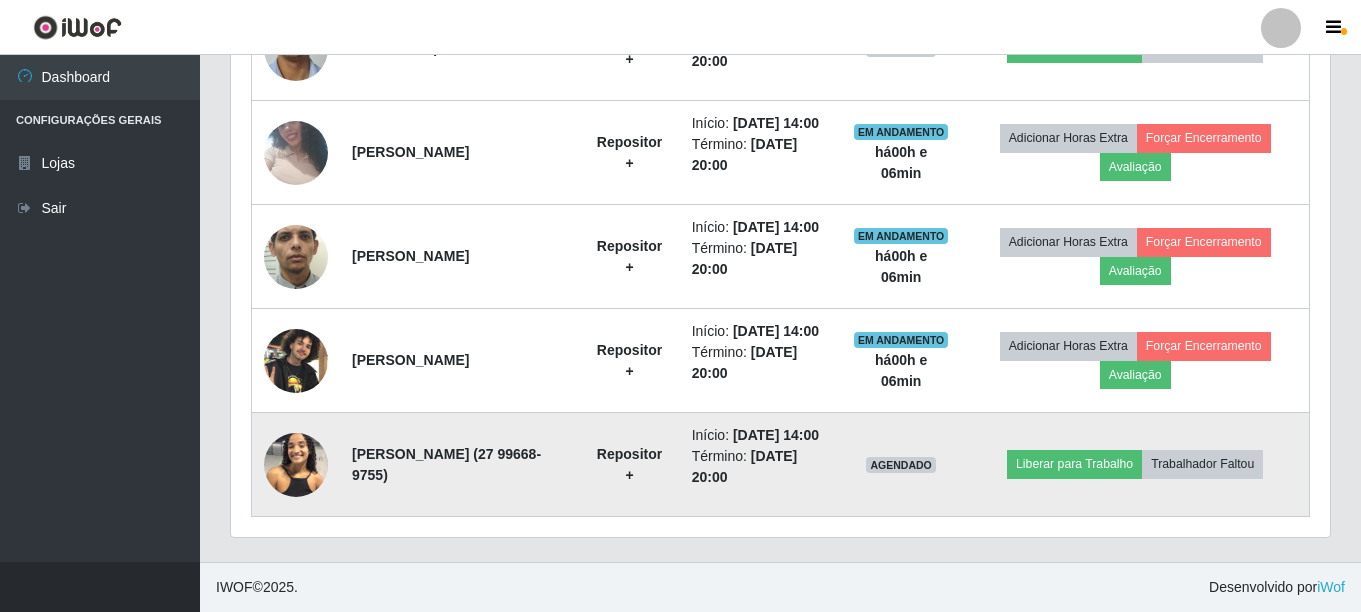 click at bounding box center (296, 465) 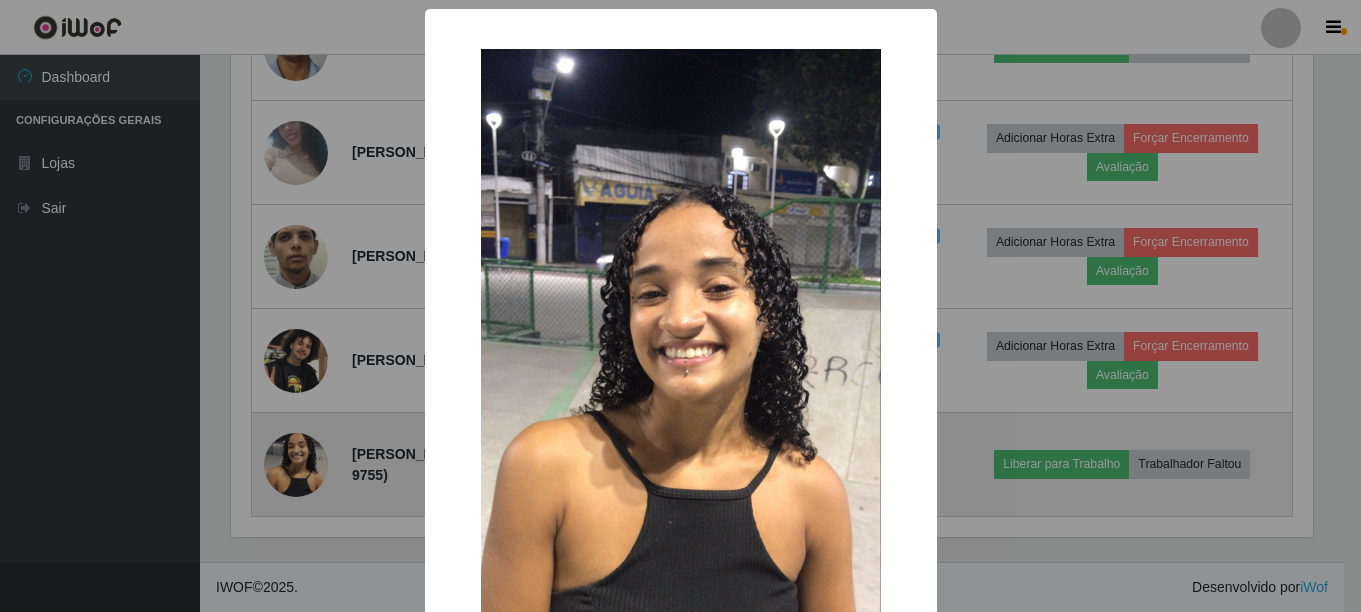scroll, scrollTop: 999585, scrollLeft: 998913, axis: both 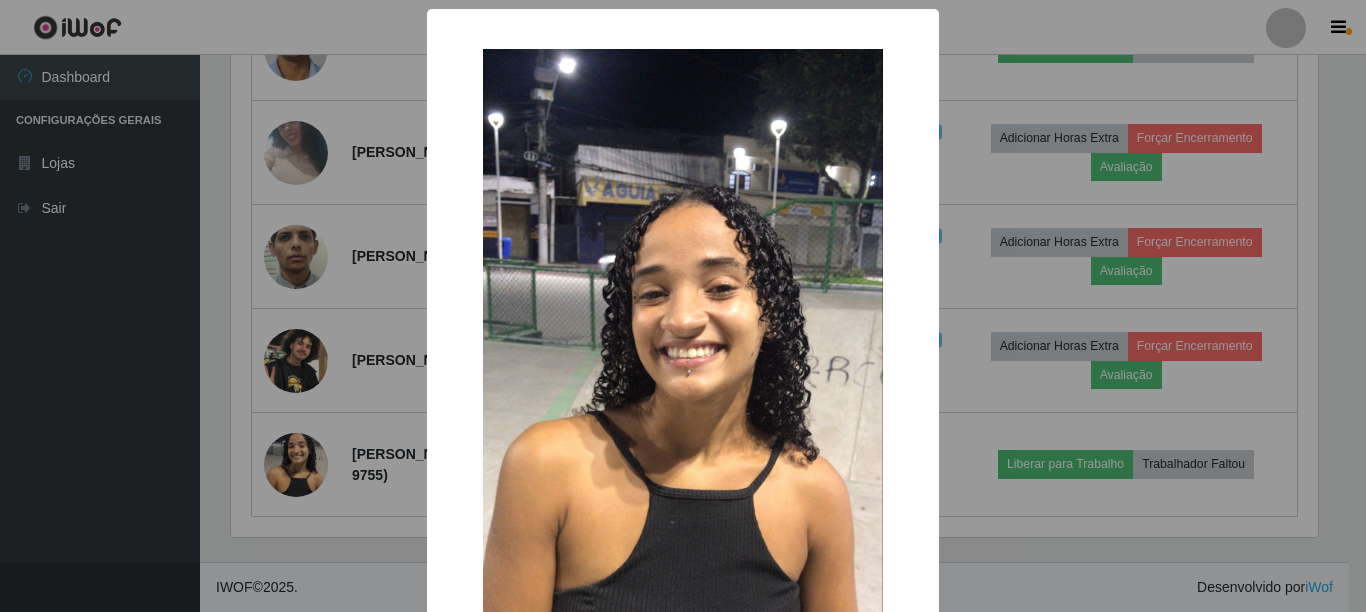 click on "× OK Cancel" at bounding box center (683, 306) 